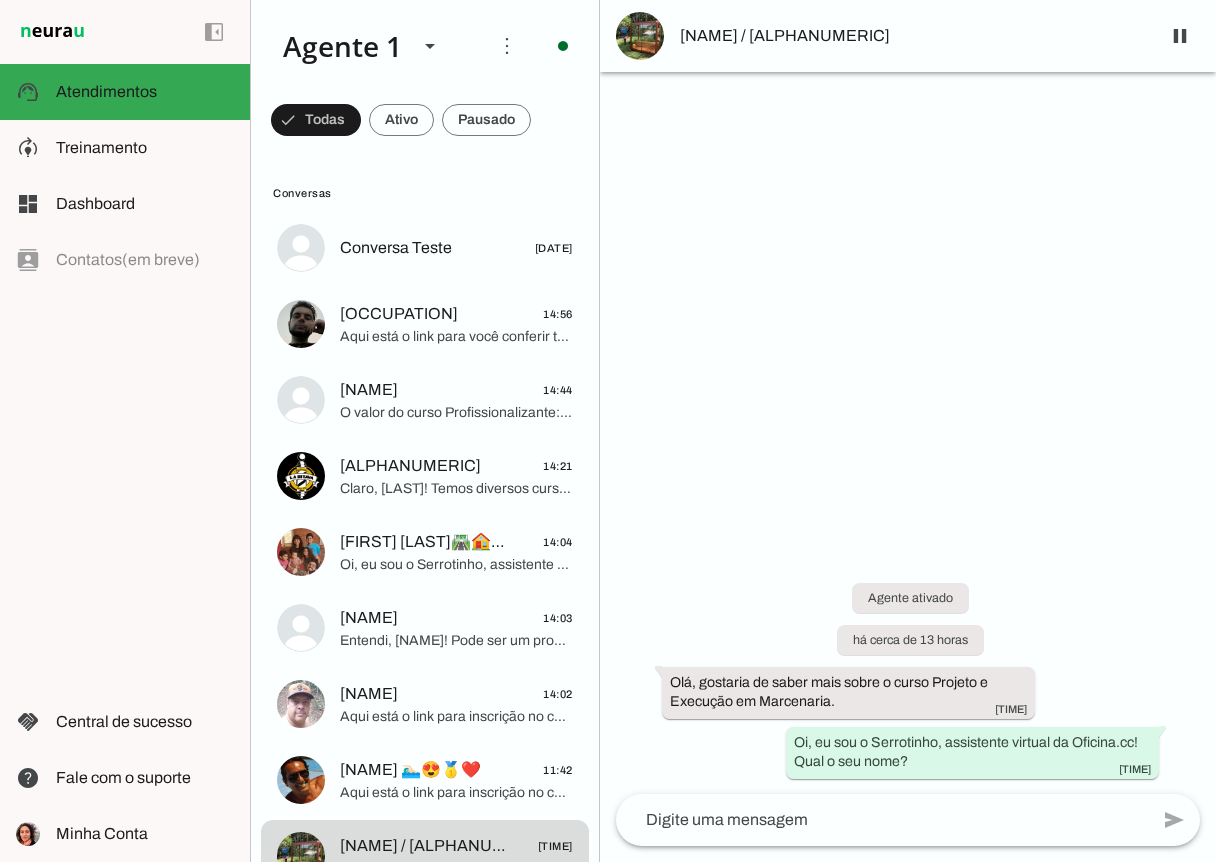 scroll, scrollTop: 0, scrollLeft: 0, axis: both 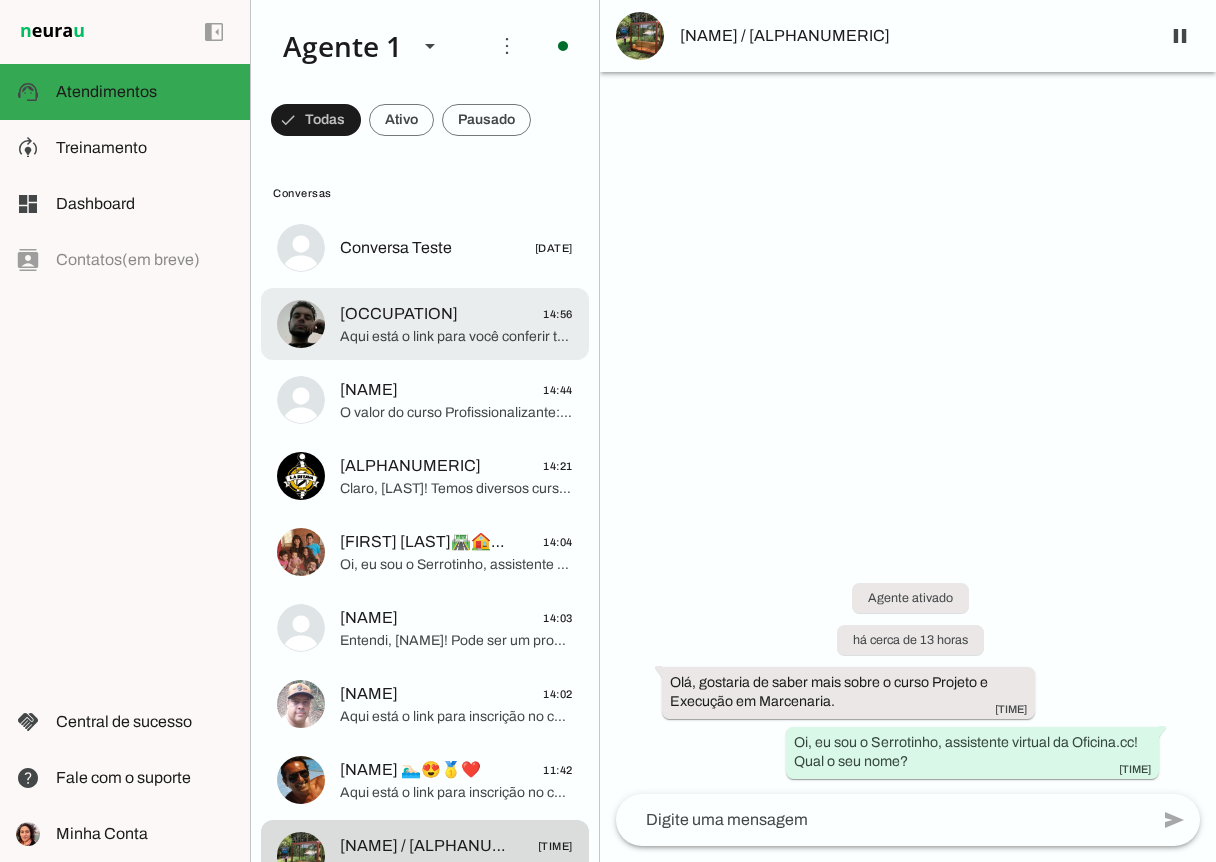 click on "Aqui está o link para você conferir todos os detalhes e garantir sua vaga no Profissionalizante: Marcenaria de Planejados: https://lp.oficina.cc/curso-profissionalizante-marcenaria
Se precisar de ajuda na inscrição ou quiser mais informações, pode me chamar! Quer conhecer outros cursos que estão com inscrições abertas?" 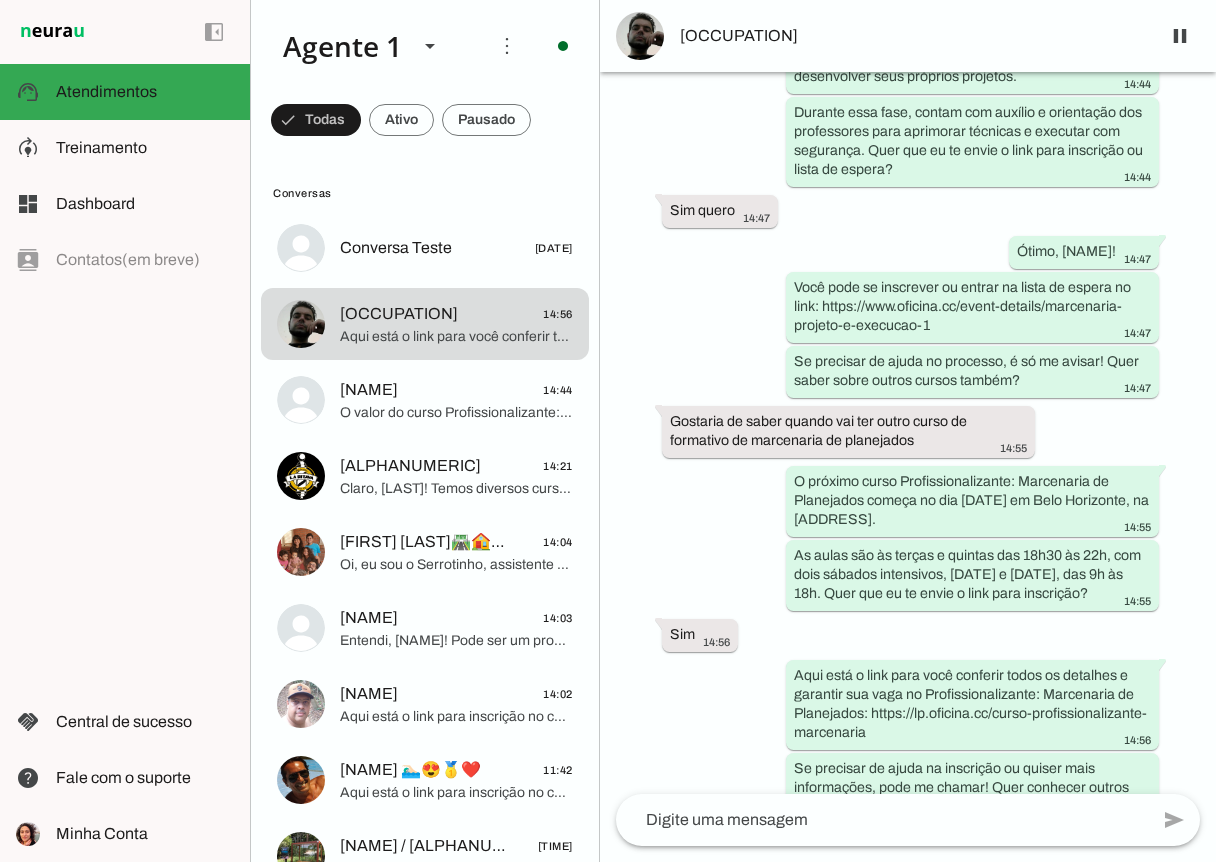 scroll, scrollTop: 615, scrollLeft: 0, axis: vertical 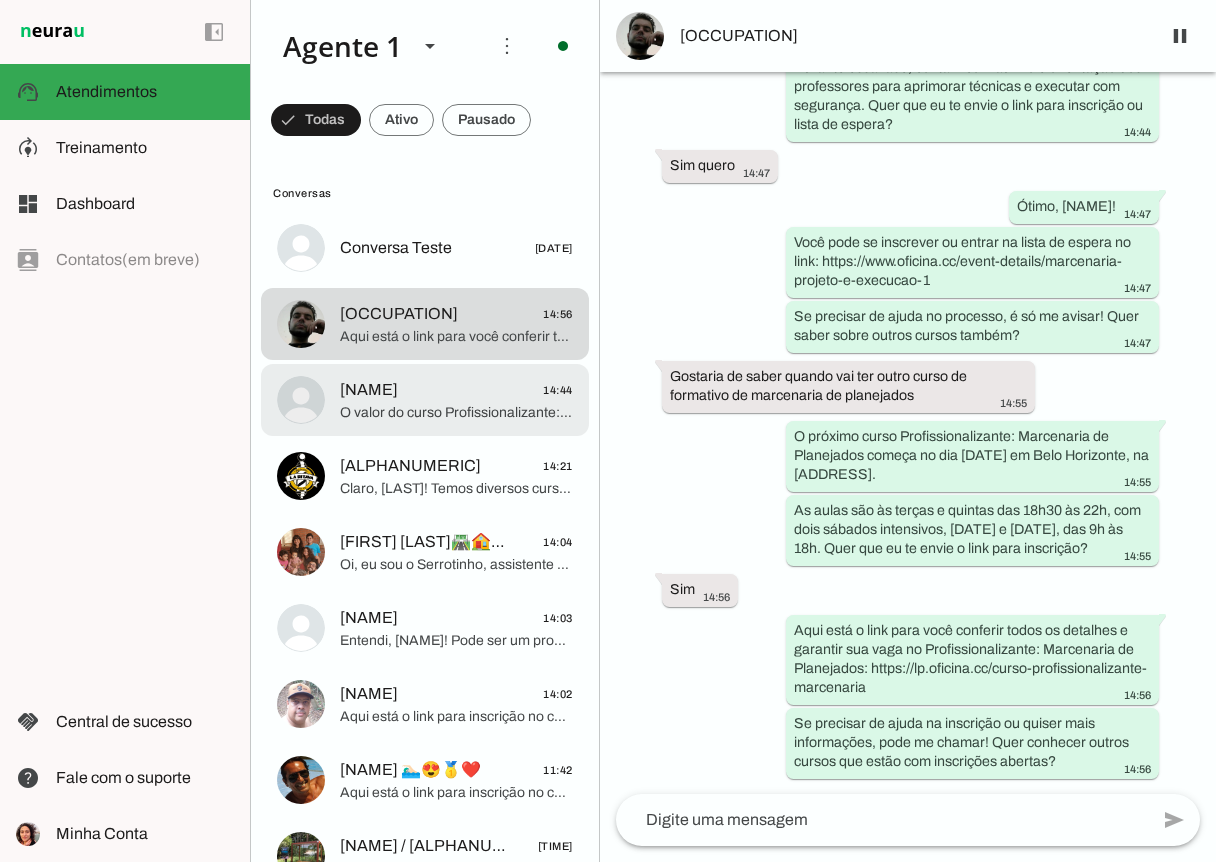 click on "O valor do curso Profissionalizante: Marcenaria de Planejados é R$ 2.600,00.
Posso te enviar o link para inscrição e mais detalhes, se quiser." 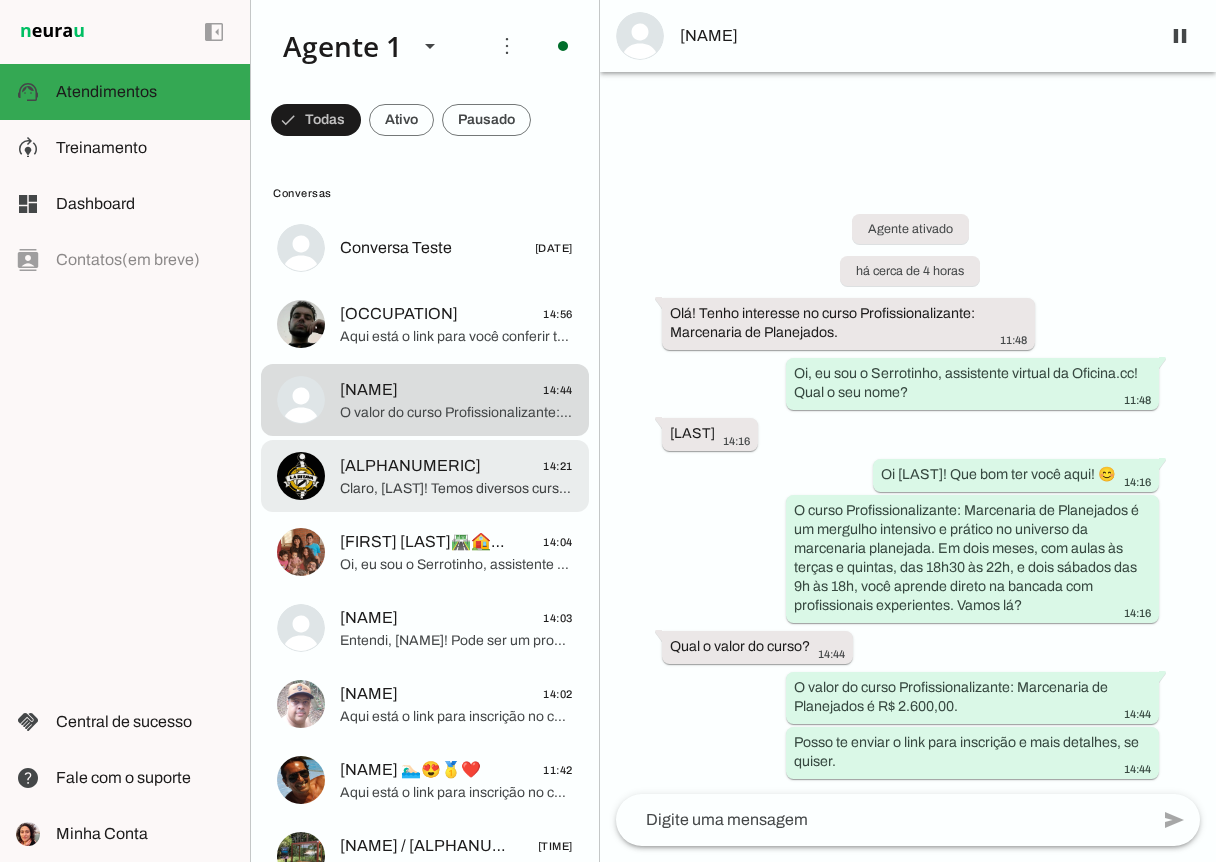 click on "[ALPHANUMERIC]
[TIME]" 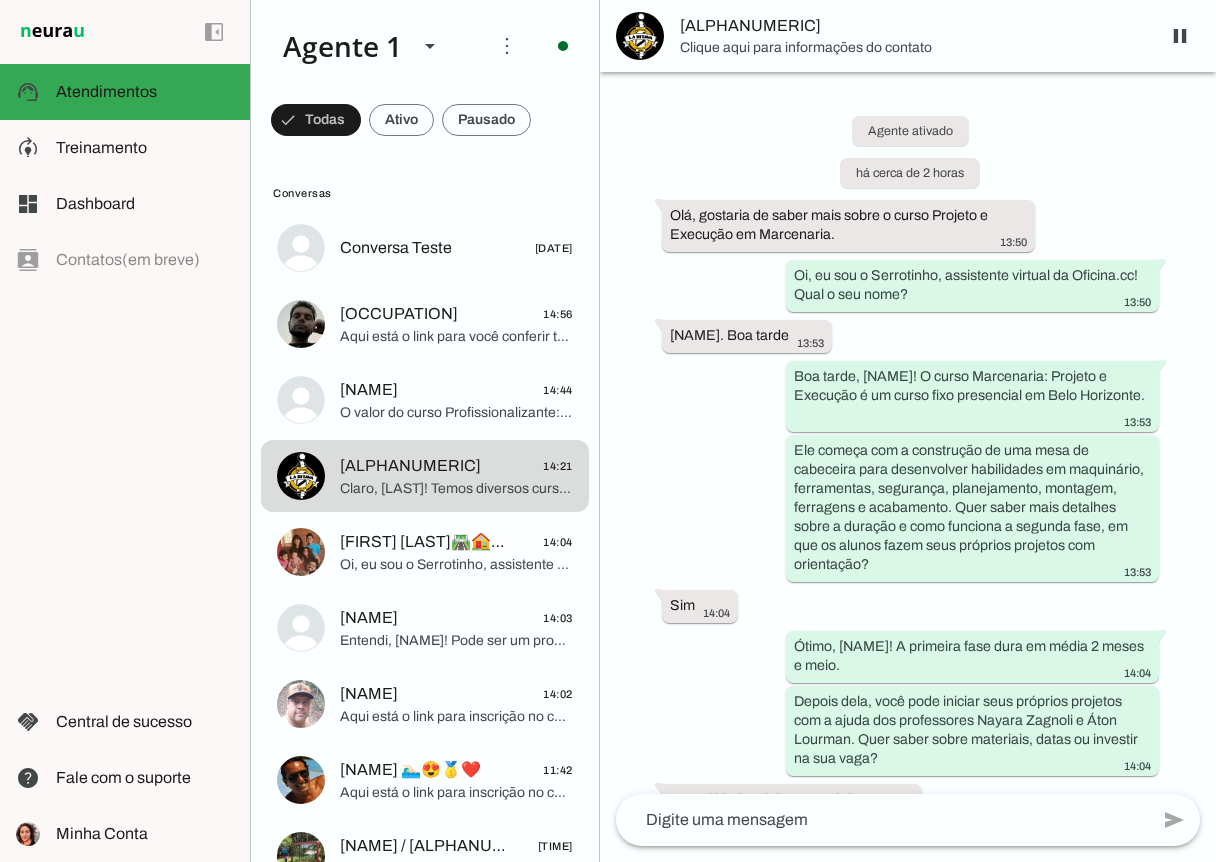 scroll, scrollTop: 1075, scrollLeft: 0, axis: vertical 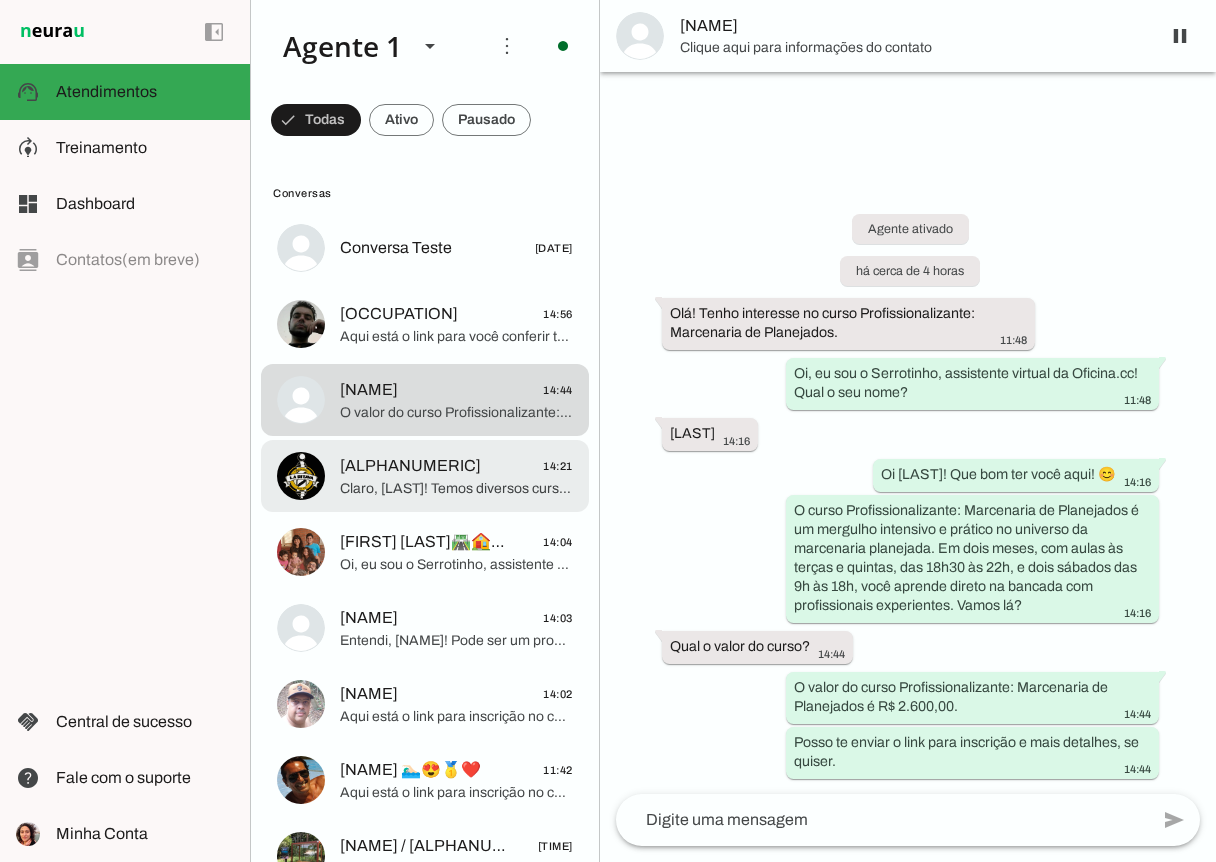 click on "[ALPHANUMERIC]
[TIME]" 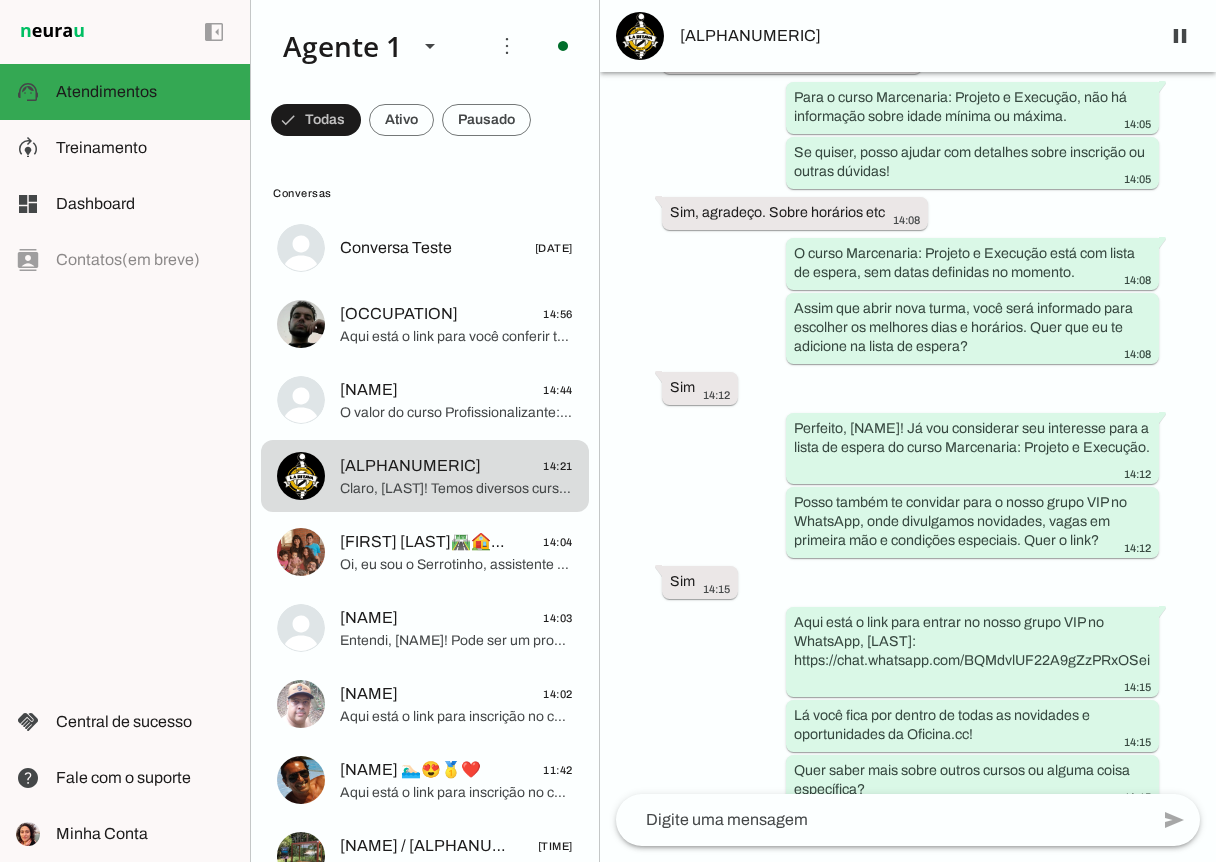 scroll, scrollTop: 735, scrollLeft: 0, axis: vertical 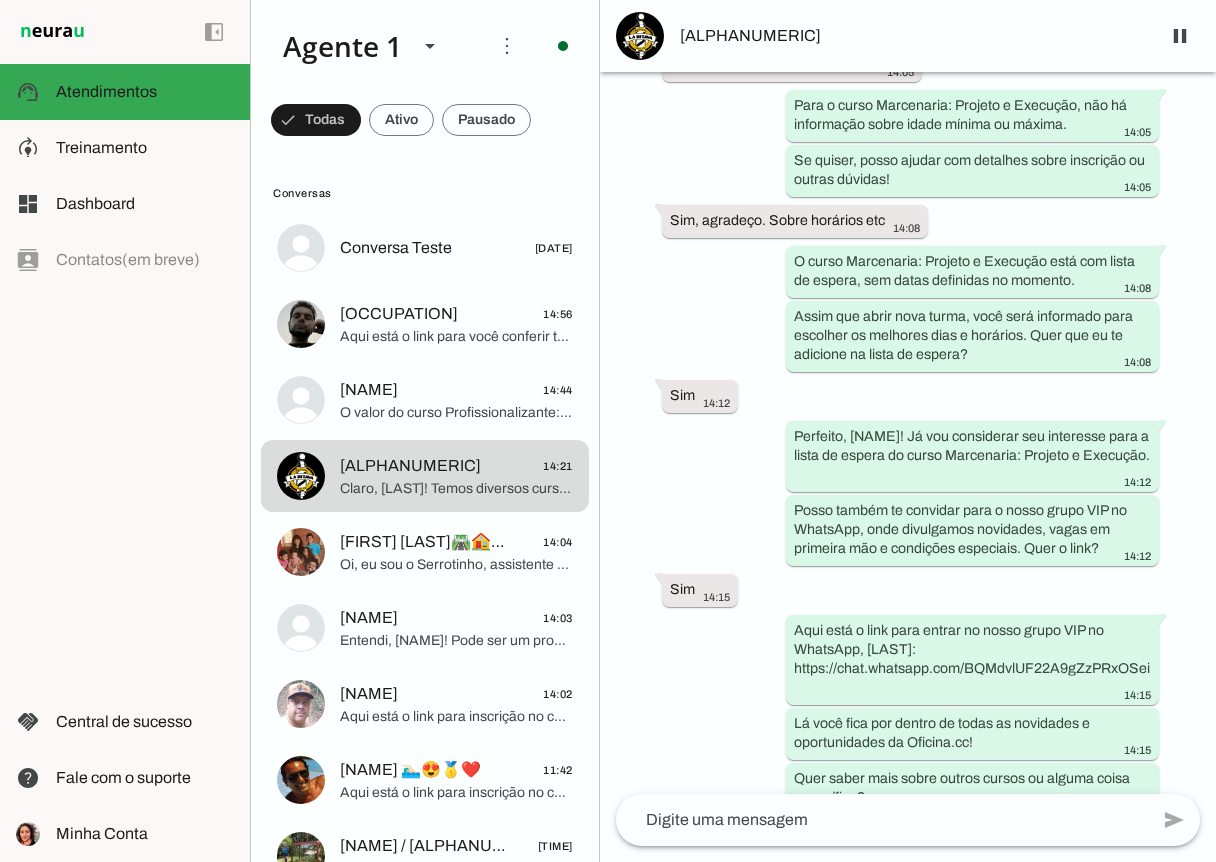 type 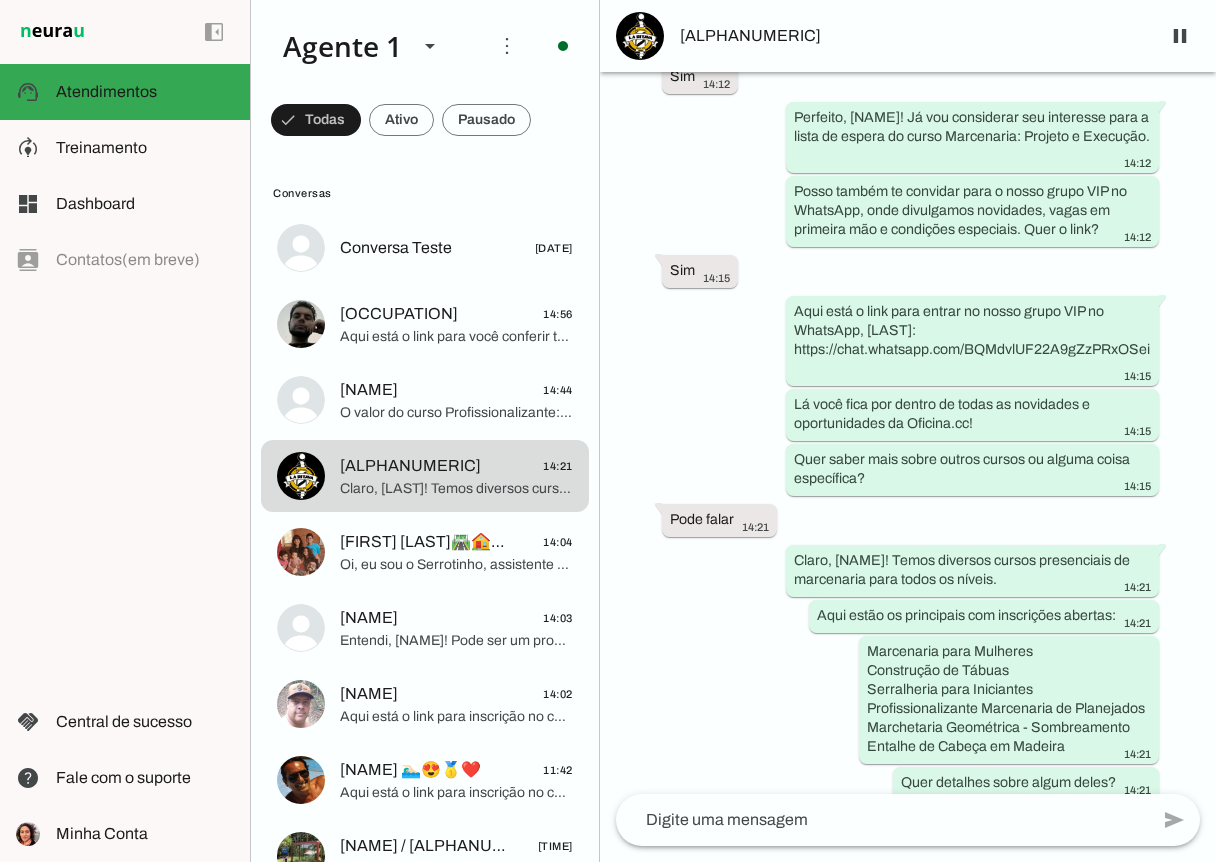 scroll, scrollTop: 1075, scrollLeft: 0, axis: vertical 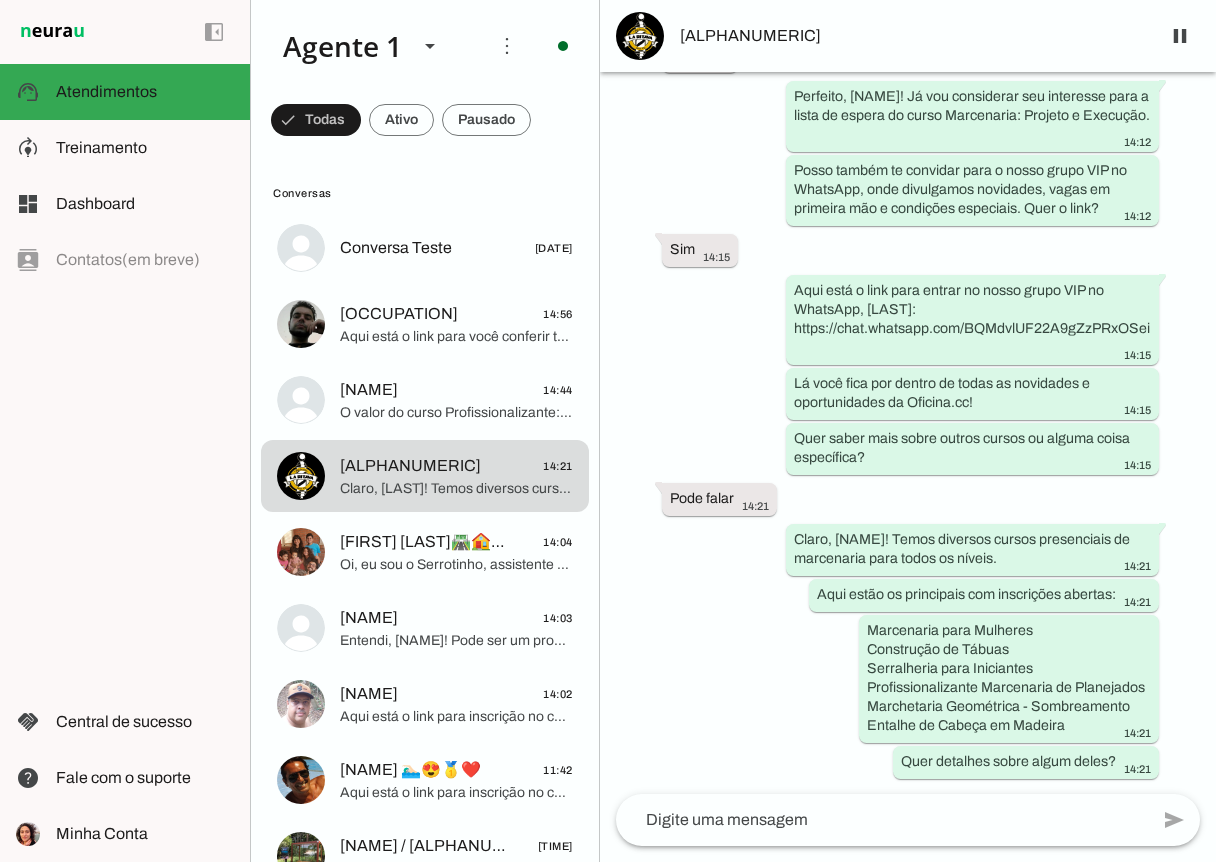 click on "Agente ativado
há cerca de 2 horas
Olá, gostaria de saber mais sobre o curso Projeto e Execução em Marcenaria. 13:50
Oi, eu sou o Serrotinho, assistente virtual da Oficina.cc! Qual o seu nome? 13:50
[LAST]. Boa tarde 13:53
Boa tarde, [LAST]! O curso Marcenaria: Projeto e Execução é um curso fixo presencial em Belo Horizonte.  13:53 Ele começa com a construção de uma mesa de cabeceira para desenvolver habilidades em maquinário, ferramentas, segurança, planejamento, montagem, ferragens e acabamento. Quer saber mais detalhes sobre a duração e como funciona a segunda fase, em que os alunos fazem seus próprios projetos com orientação? 13:53
Sim 14:04
Ótimo, [LAST]! A primeira fase dura em média 2 meses e meio.  14:04 14:04
Possui idade minima ou máxima? 14:05
14:05 14:05
14:08 14:08 14:08" at bounding box center [908, 433] 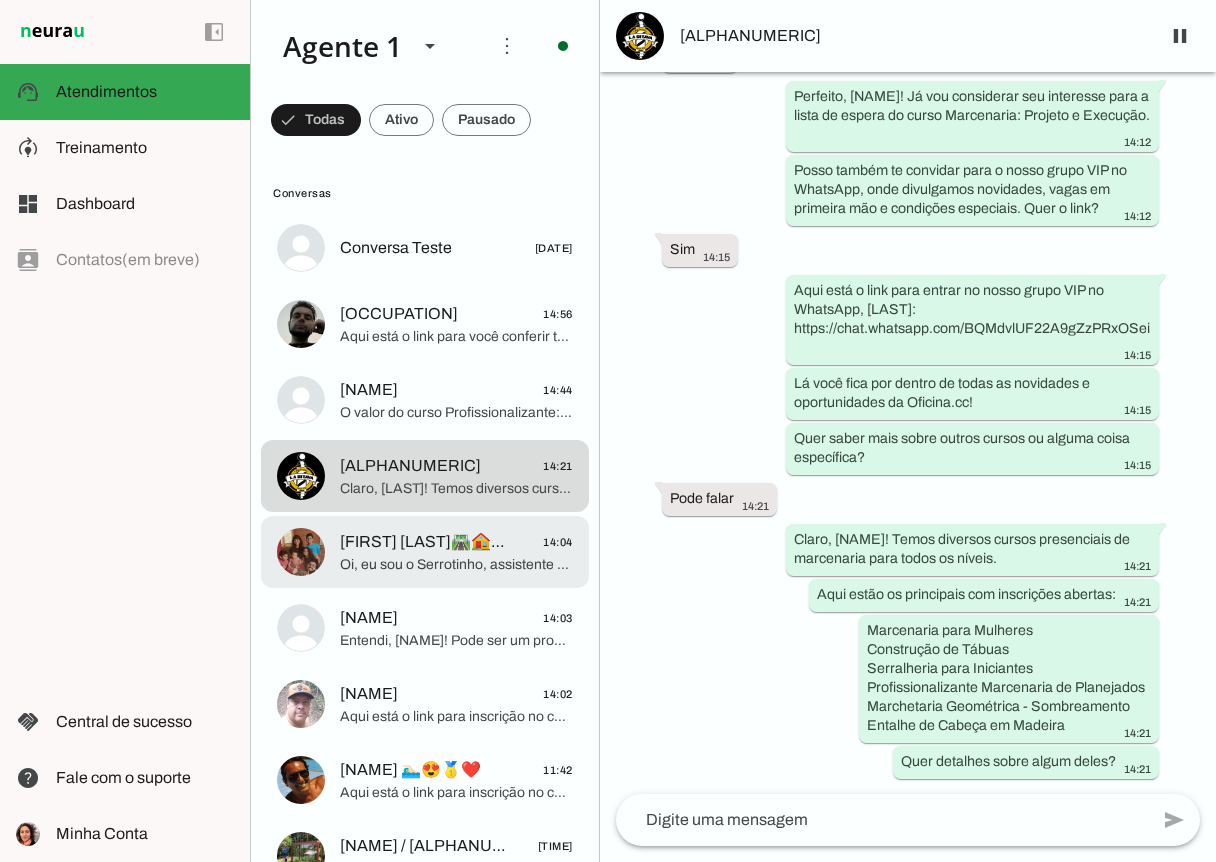 click on "[NAME] [NAME]
[TIME]
Oi, eu sou o Serrotinho, assistente virtual da Oficina.cc! Qual o seu nome?" at bounding box center (425, 248) 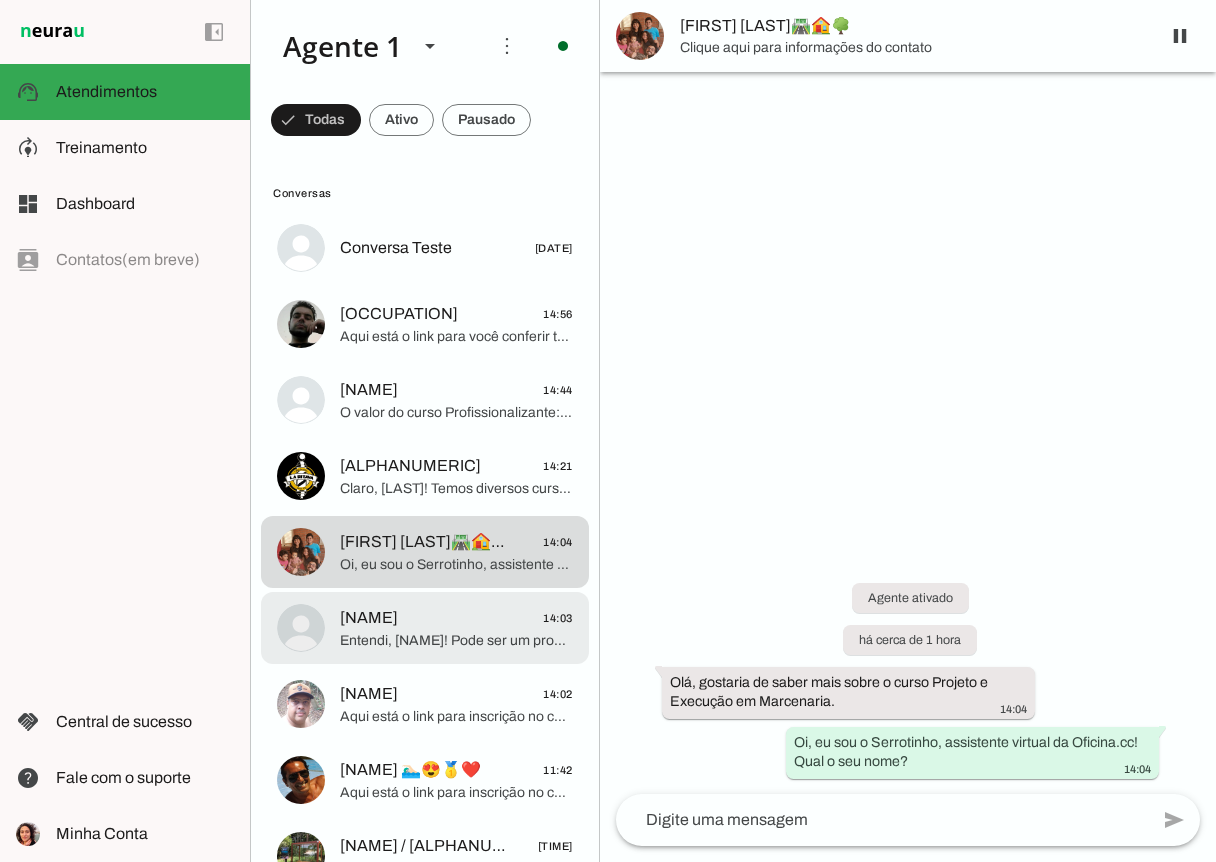 click on "[LAST]
14:03" 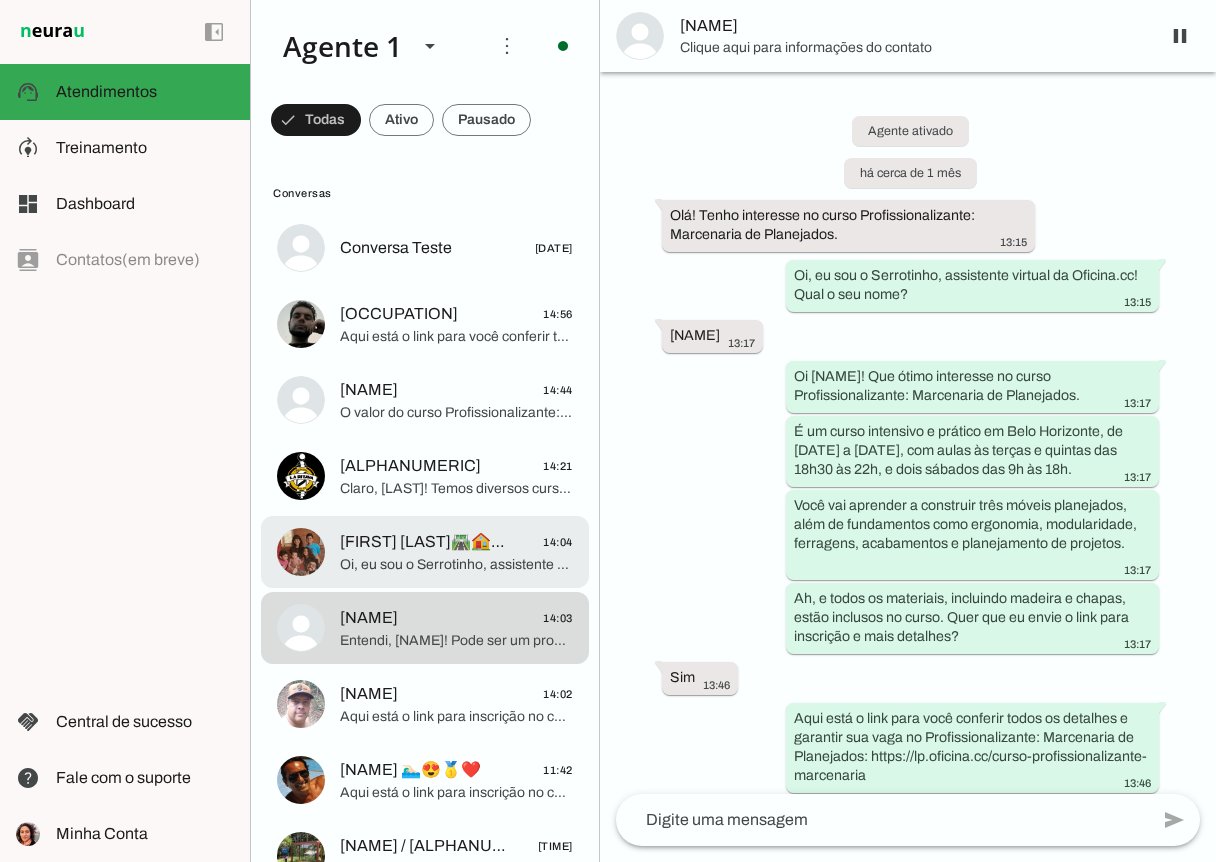 scroll, scrollTop: 1412, scrollLeft: 0, axis: vertical 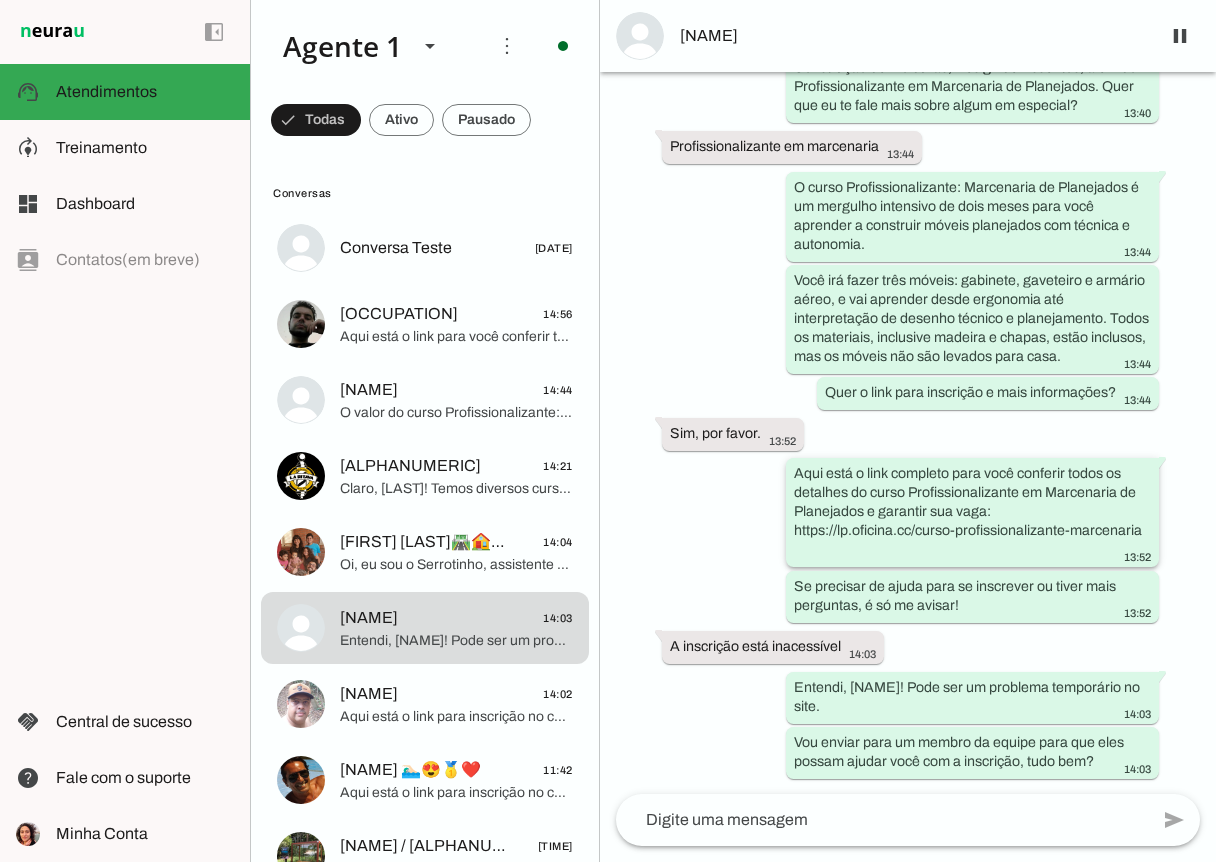 drag, startPoint x: 794, startPoint y: 532, endPoint x: 1138, endPoint y: 541, distance: 344.1177 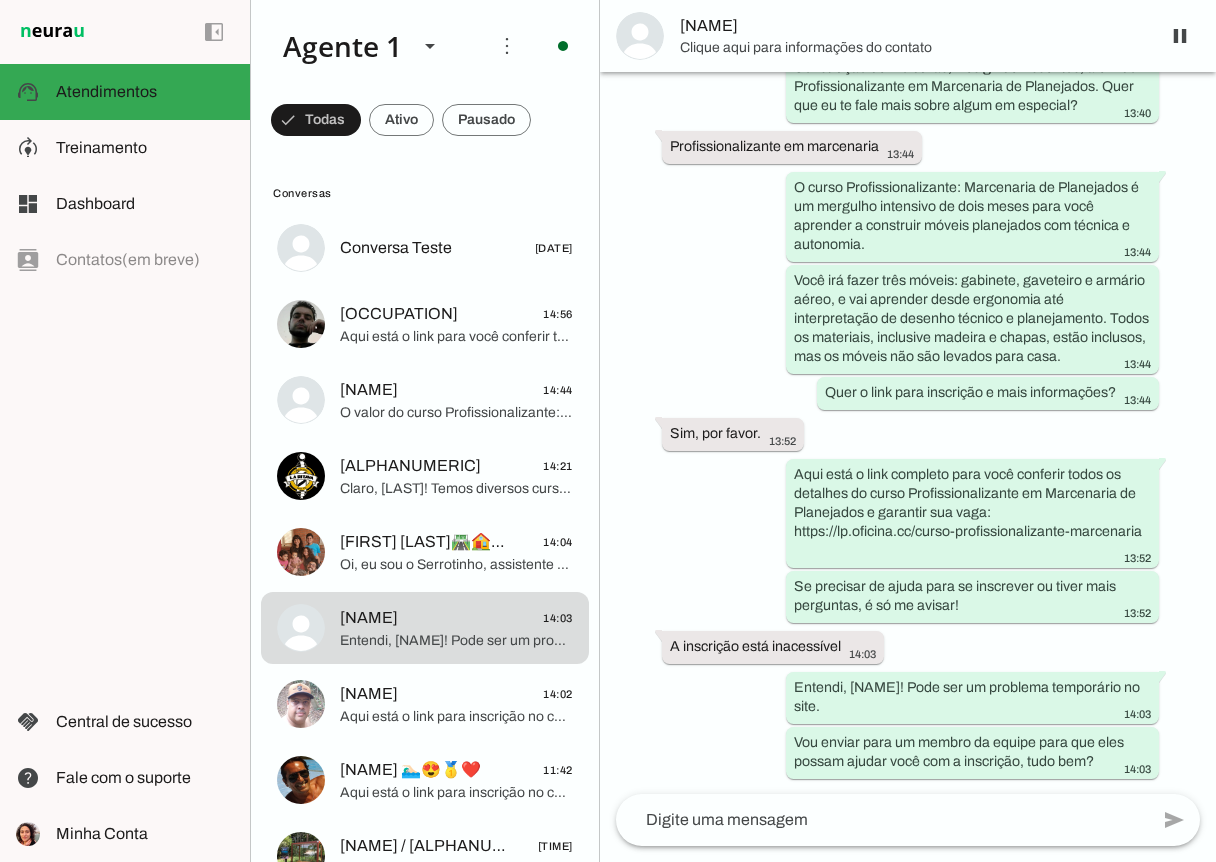 click on "Agente ativado
há cerca de 1 mês
Olá! Tenho interesse no curso Profissionalizante: Marcenaria de Planejados. 13:15
Oi, eu sou o Serrotinho, assistente virtual da Oficina.cc! Qual o seu nome? 13:15
[LAST] 13:17
Oi [LAST]! Que ótimo interesse no curso Profissionalizante: Marcenaria de Planejados.  13:17 É um curso intensivo e prático em Belo Horizonte, de 5 de agosto a 9 de setembro, com aulas às terças e quintas das 18h30 às 22h, e dois sábados das 9h às 18h. 13:17 Você vai aprender a construir três móveis planejados, além de fundamentos como ergonomia, modularidade, ferragens, acabamentos e planejamento de projetos.  13:17 Ah, e todos os materiais, incluindo madeira e chapas, estão inclusos no curso. Quer que eu envie o link para inscrição e mais detalhes? 13:17
Sim 13:46
13:46 13:46
há cerca de 2 horas 13:20 13:20" at bounding box center [908, 433] 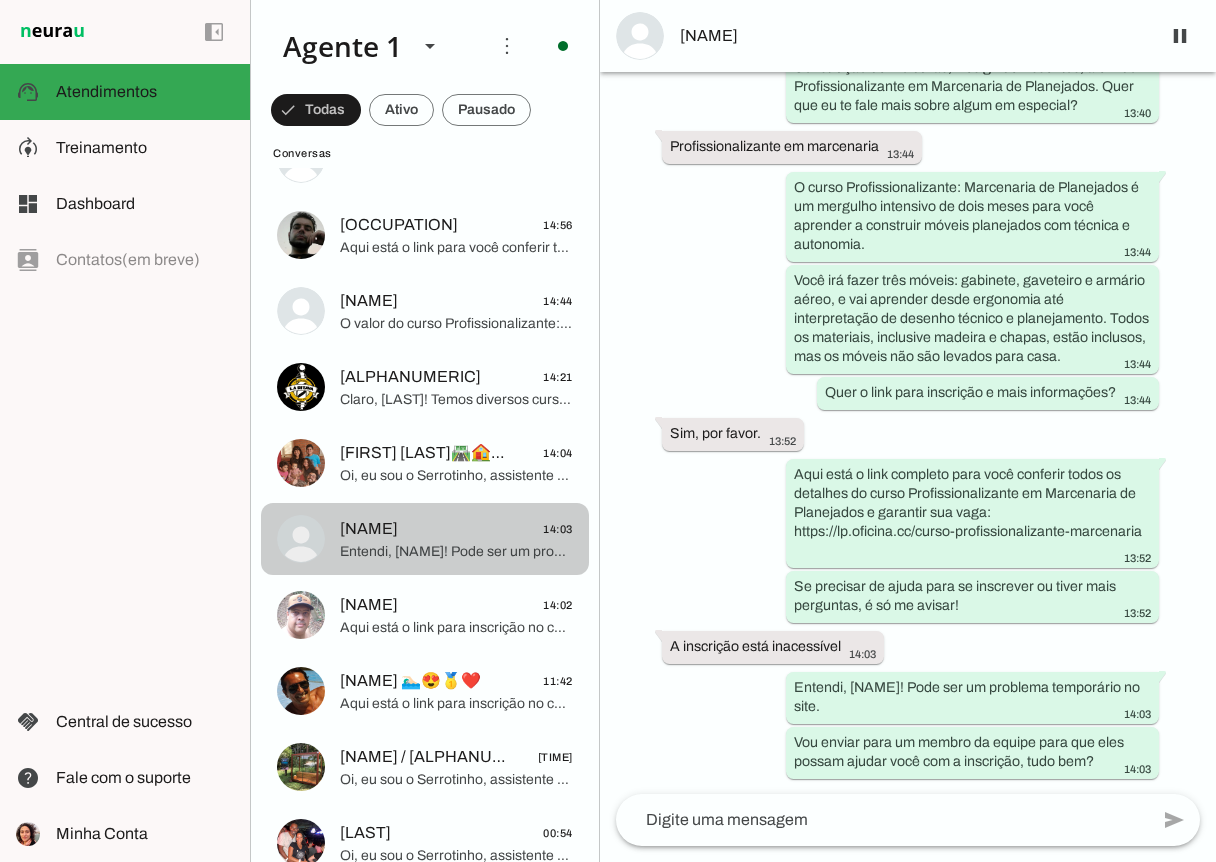 scroll, scrollTop: 91, scrollLeft: 0, axis: vertical 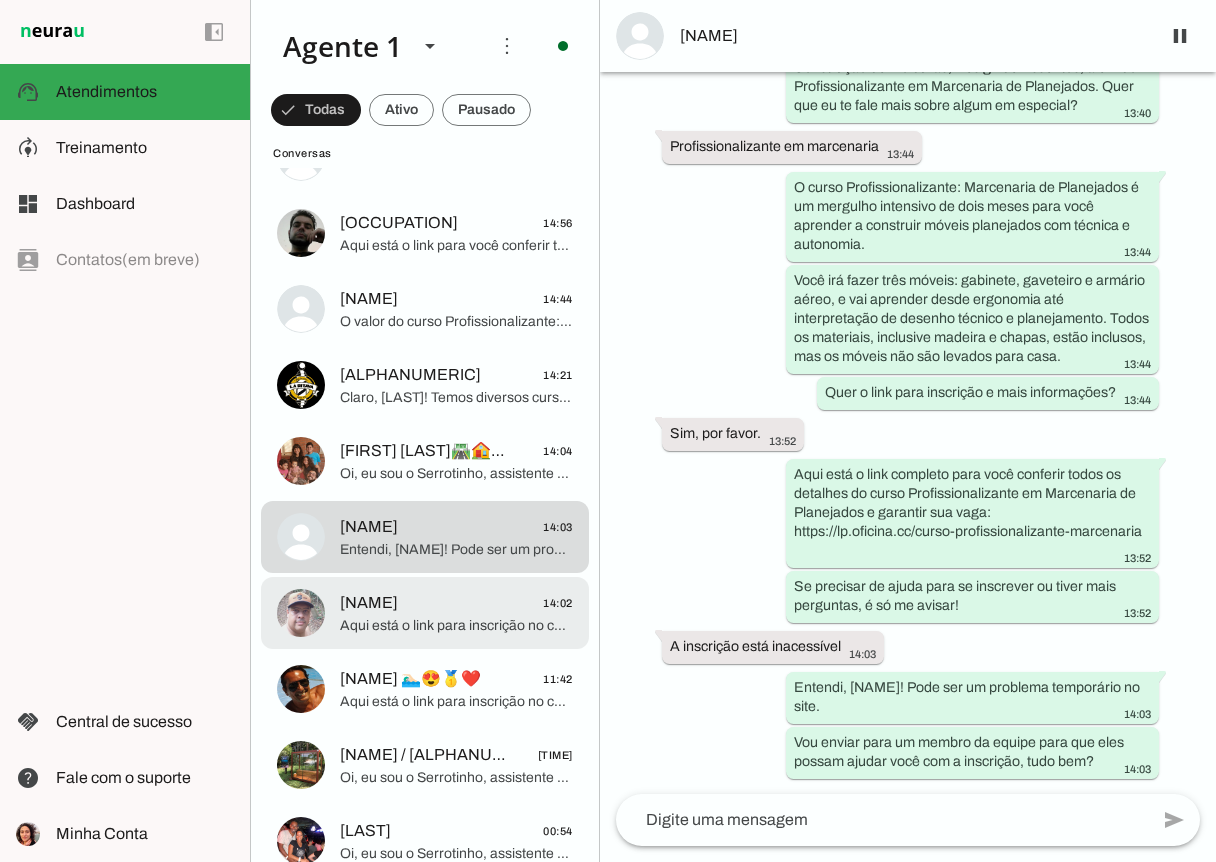 click on "Aqui está o link para inscrição no curso Construção de Tábuas: https://www.oficina.cc/event-details/construcao-de-tabuas-2.
Se precisar de ajuda com a inscrição ou quiser saber sobre outros cursos, é só me chamar!" 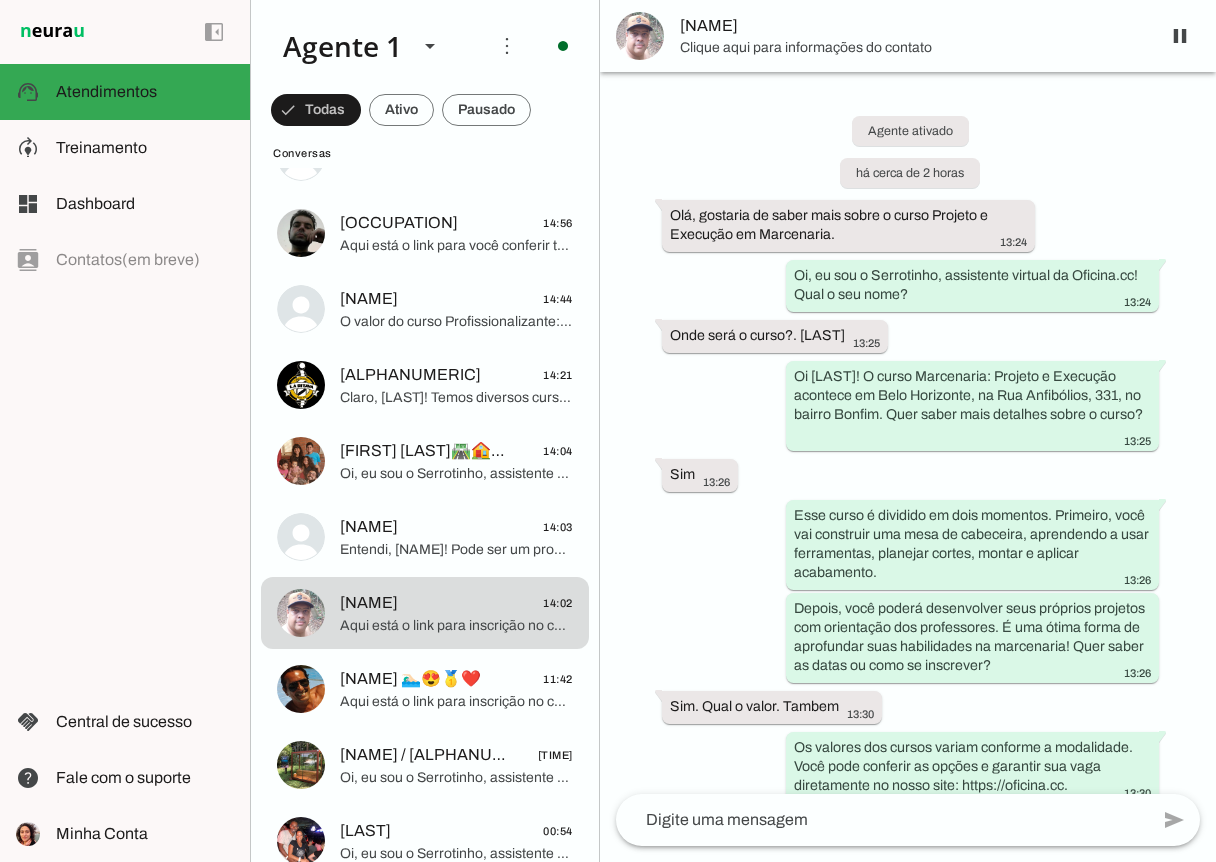 scroll, scrollTop: 1437, scrollLeft: 0, axis: vertical 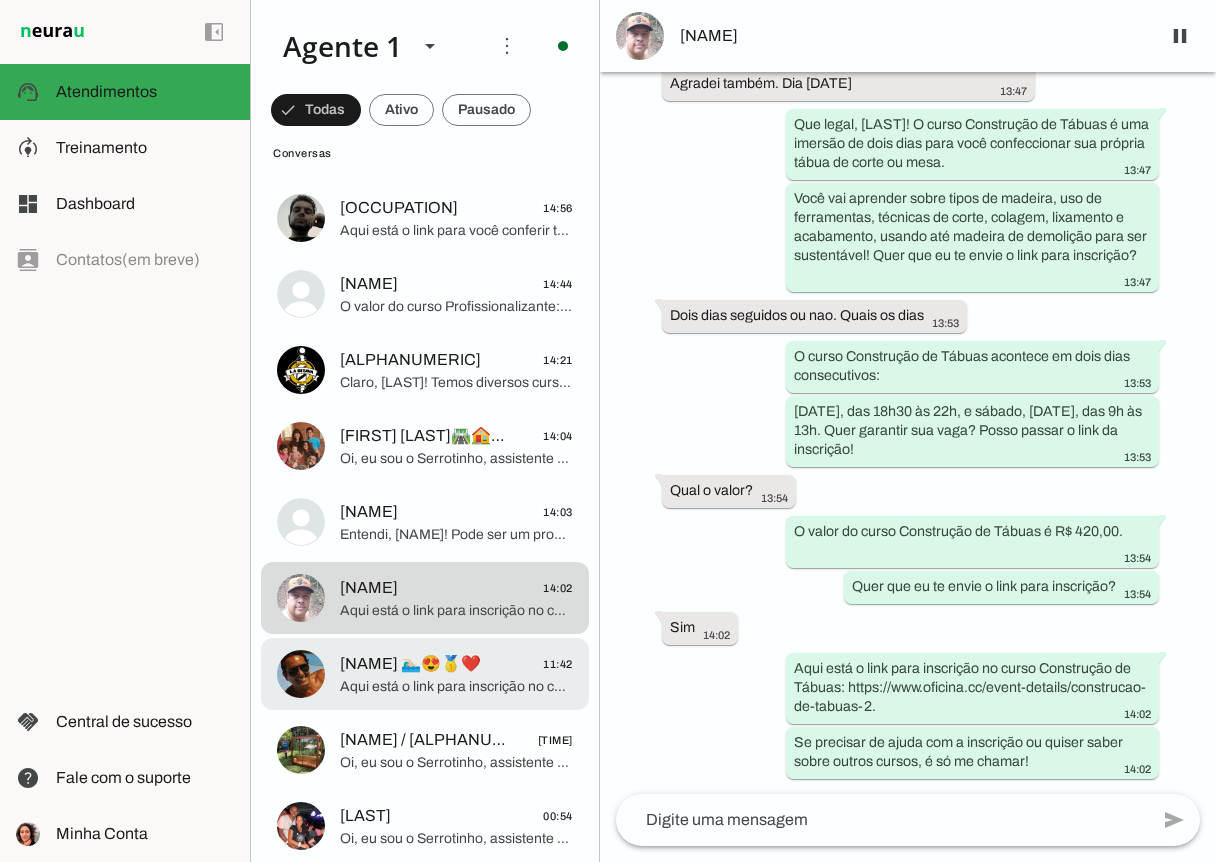click on "Aqui está o link para inscrição no curso Serralheria para Iniciantes: https://www.oficina.cc/event-details/serralheria-para-iniciantes-2
Se precisar de ajuda para garantir sua vaga, é só avisar! Quer saber mais sobre algum outro curso?" 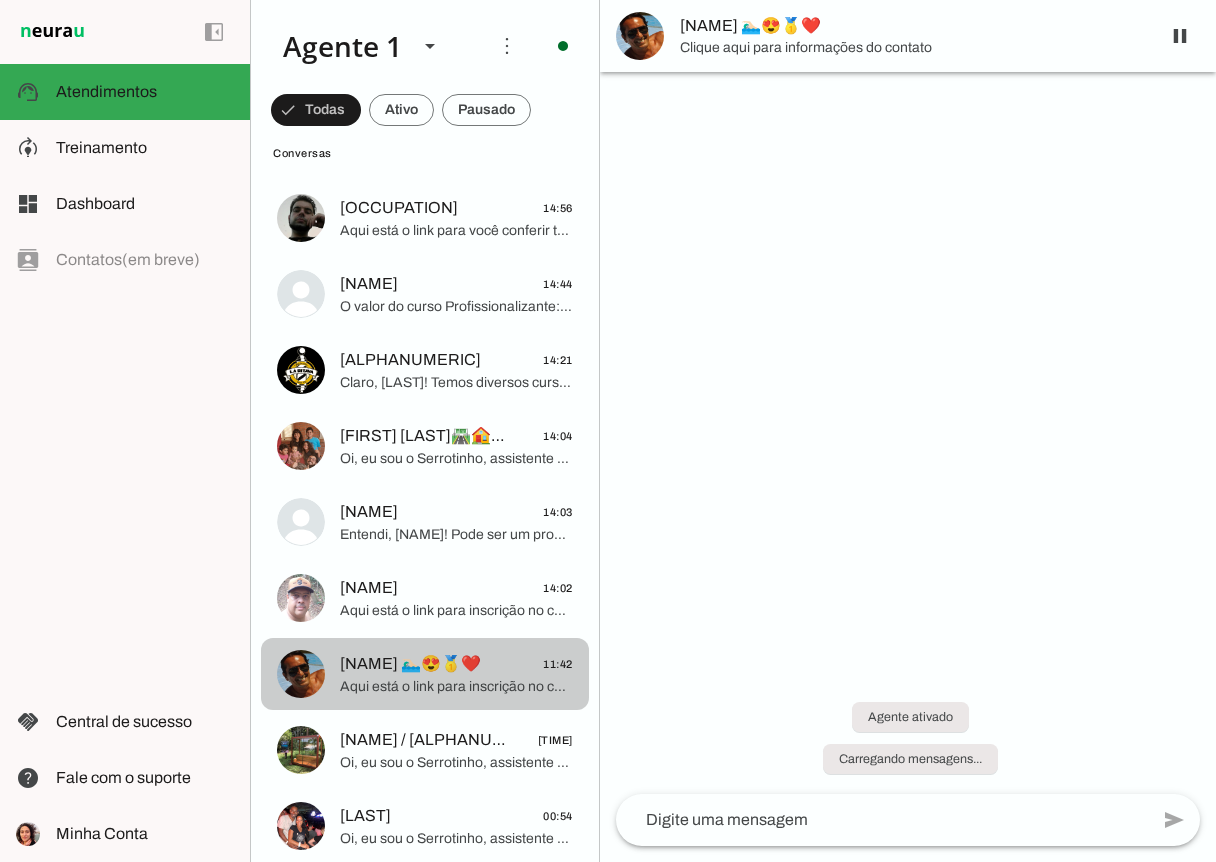 scroll, scrollTop: 335, scrollLeft: 0, axis: vertical 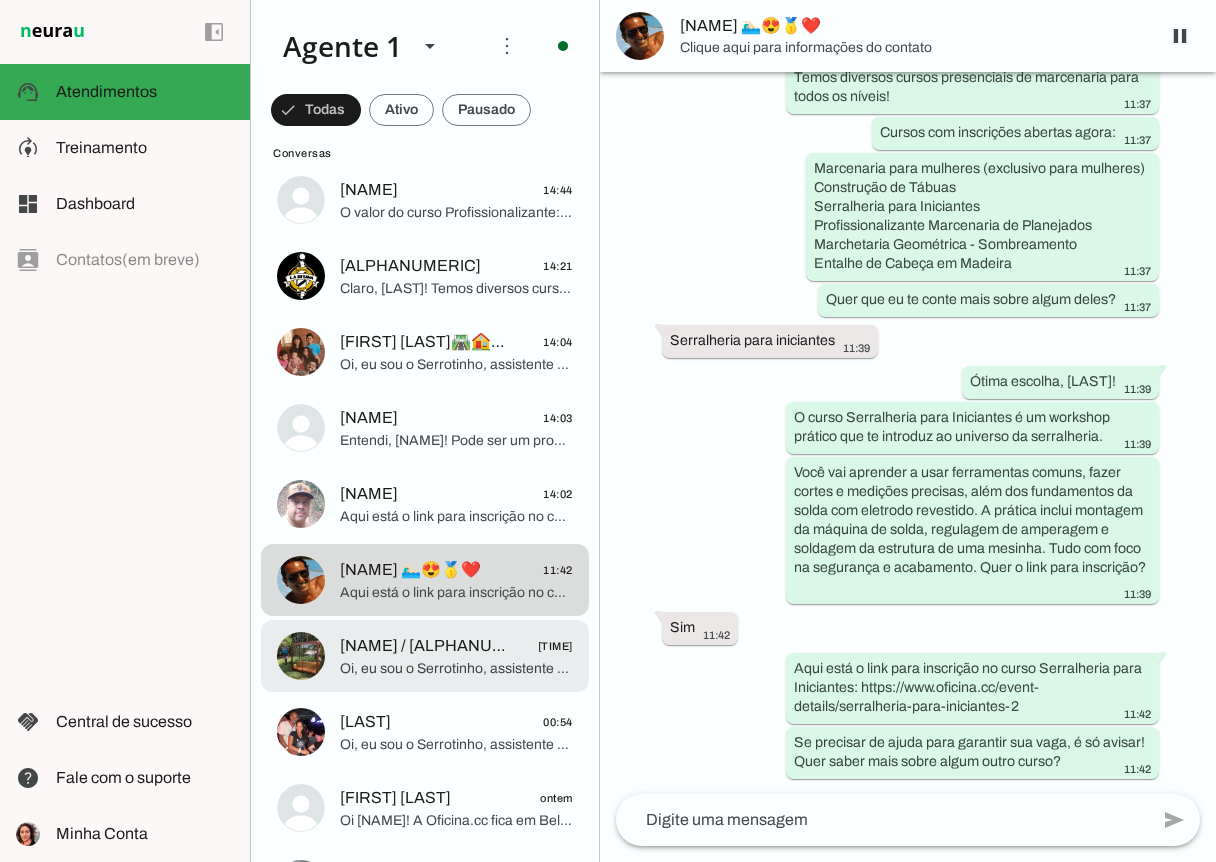 click on "Oi, eu sou o Serrotinho, assistente virtual da Oficina.cc! Qual o seu nome?" 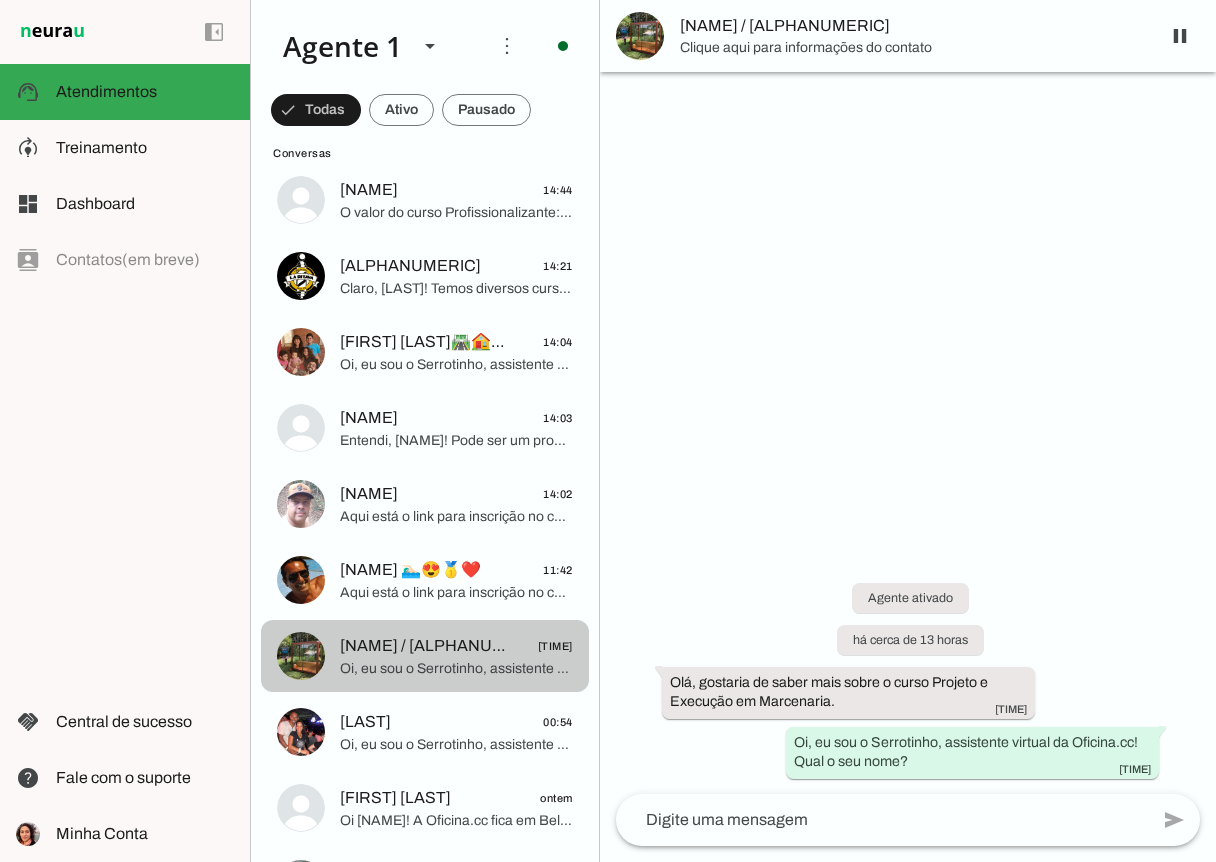 scroll, scrollTop: 0, scrollLeft: 0, axis: both 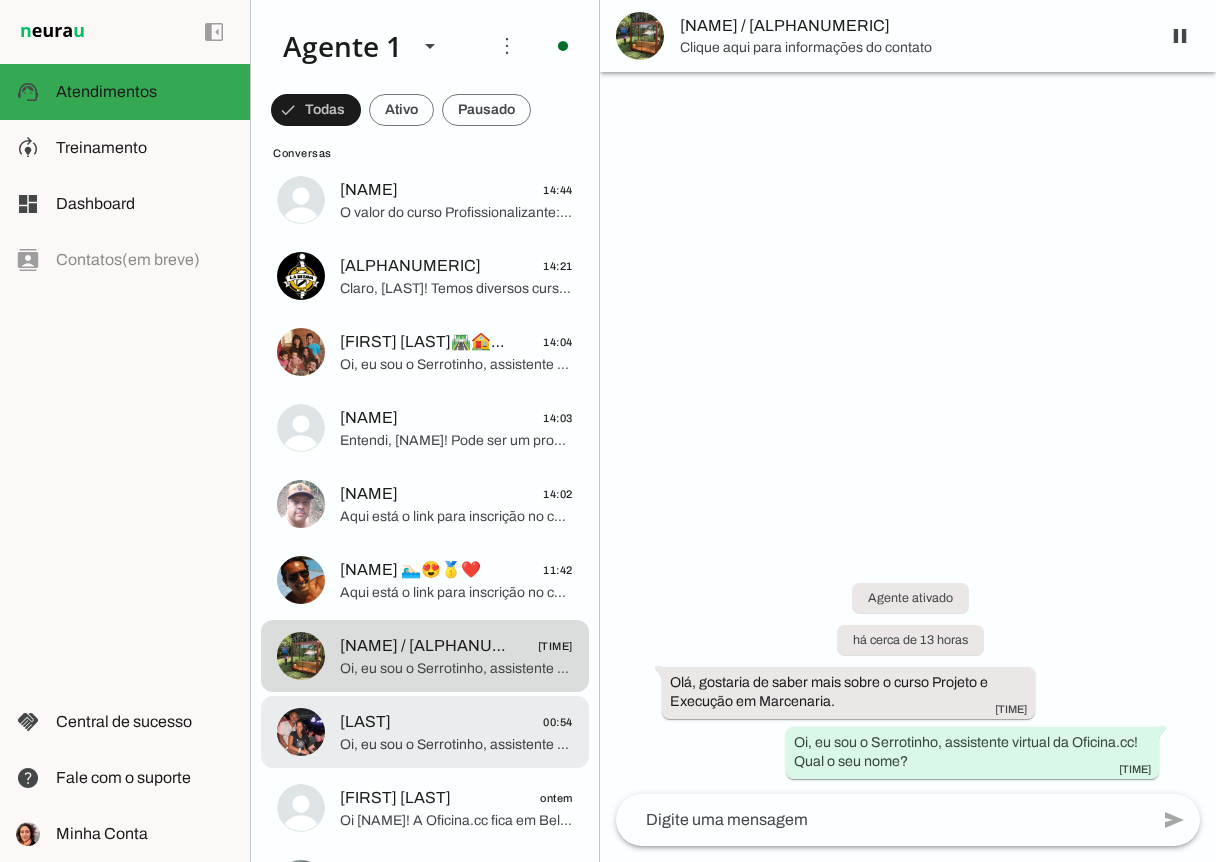 click on "[NAME]
[TIME]" 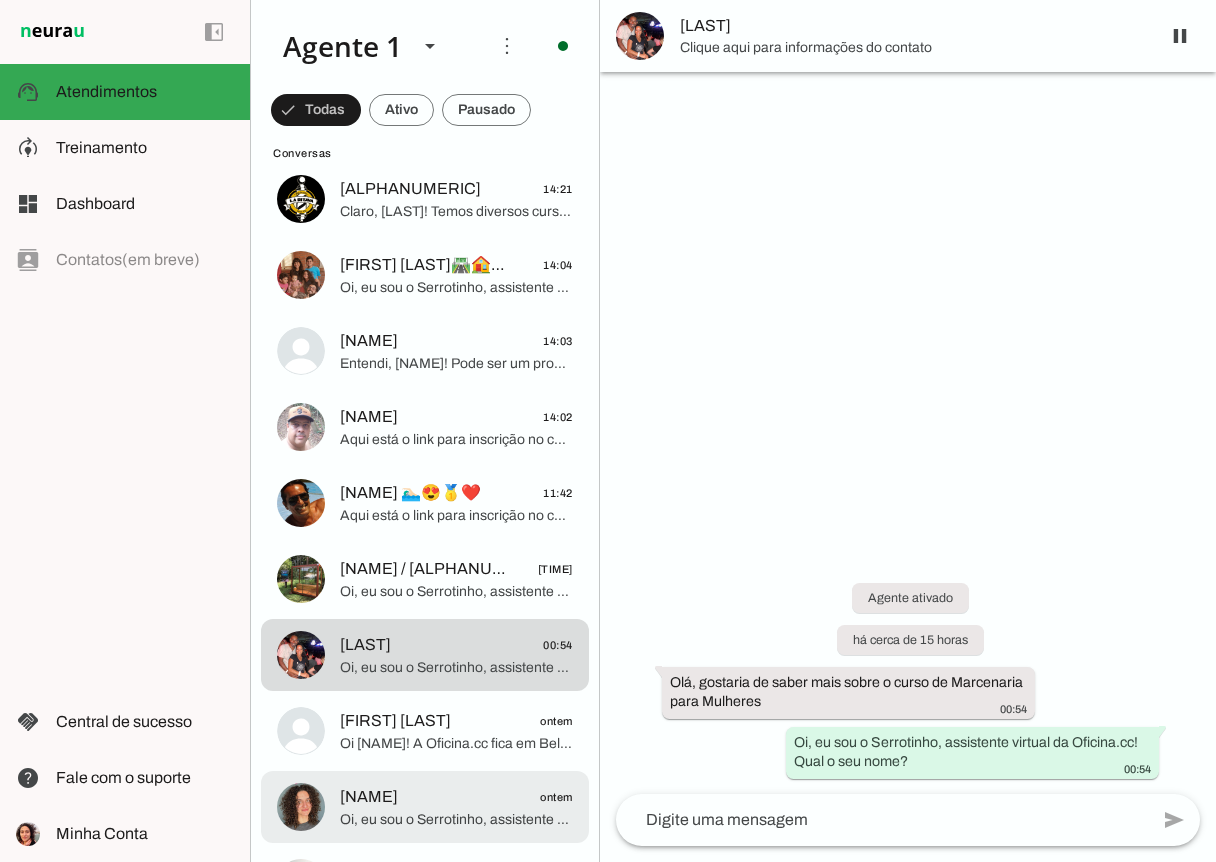scroll, scrollTop: 365, scrollLeft: 0, axis: vertical 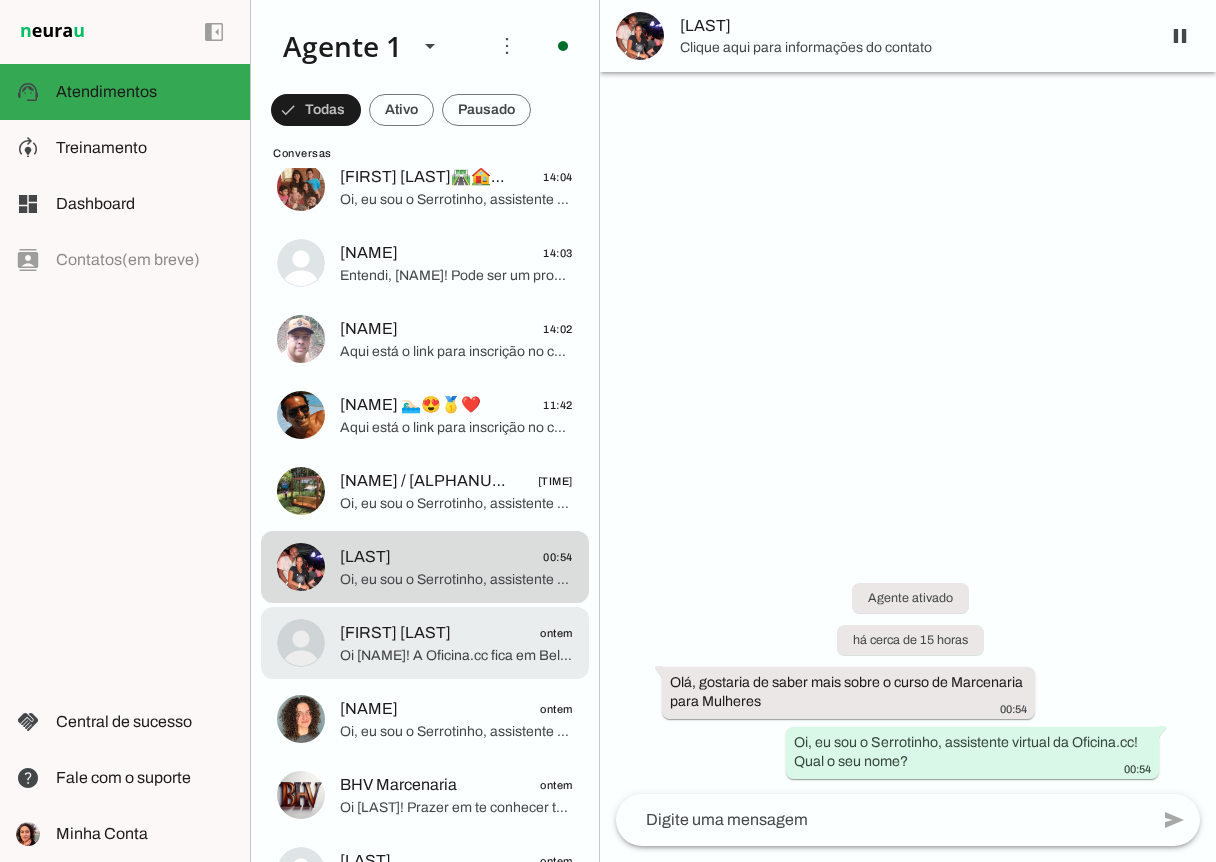 click on "Oi [NAME]! A Oficina.cc fica em Belo Horizonte, pertinho do centro, na [ADDRESS].
Tem estacionamento na porta para facilitar seu acesso. Quer saber sobre algum curso específico ou as opções que temos disponíveis?" 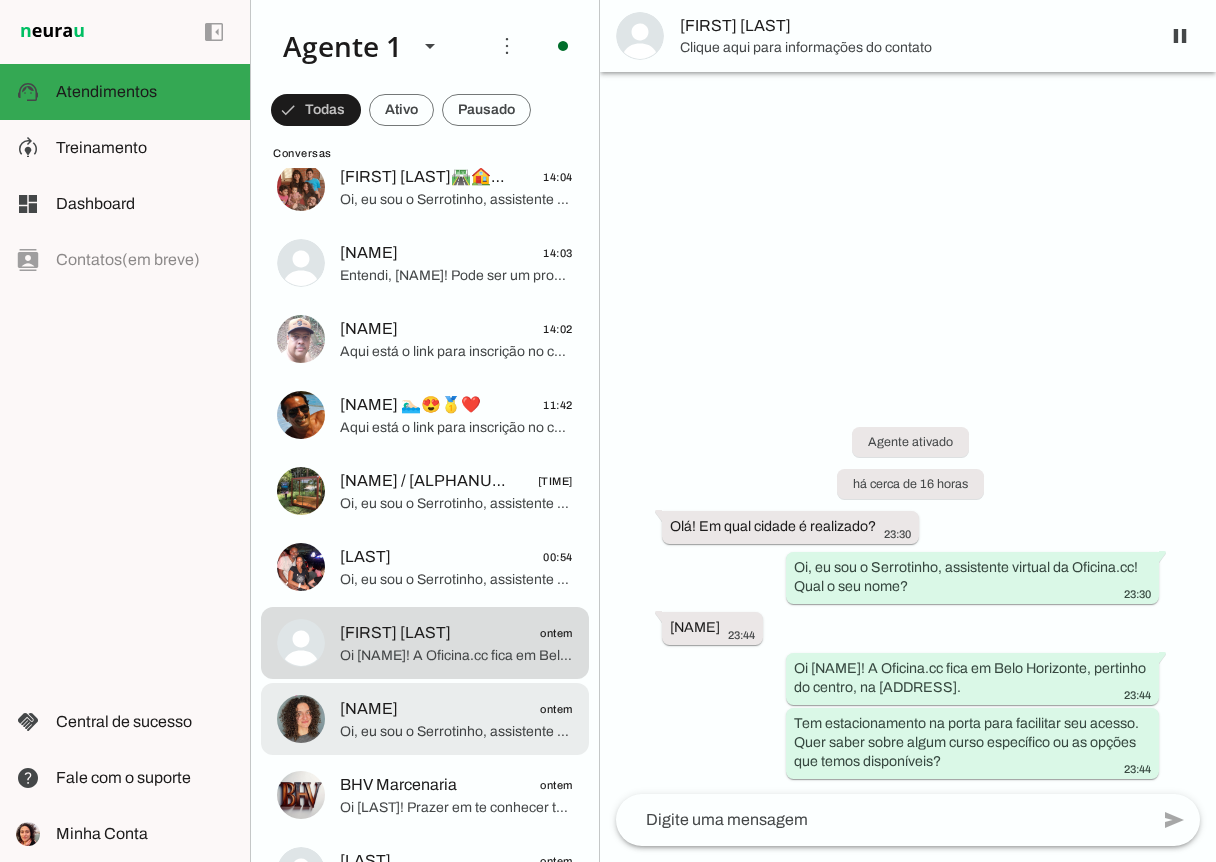 scroll, scrollTop: 390, scrollLeft: 0, axis: vertical 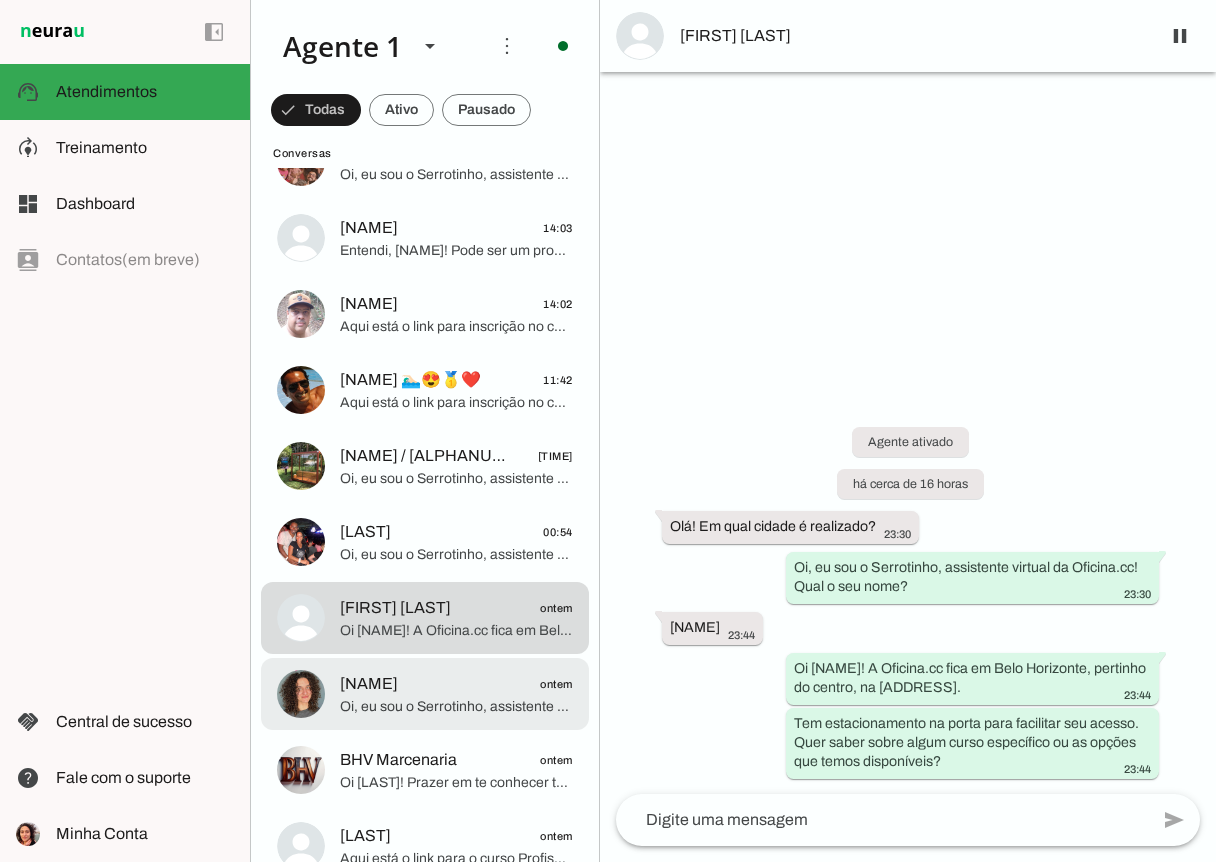 click on "Oi, eu sou o Serrotinho, assistente virtual da Oficina.cc! Qual o seu nome?" 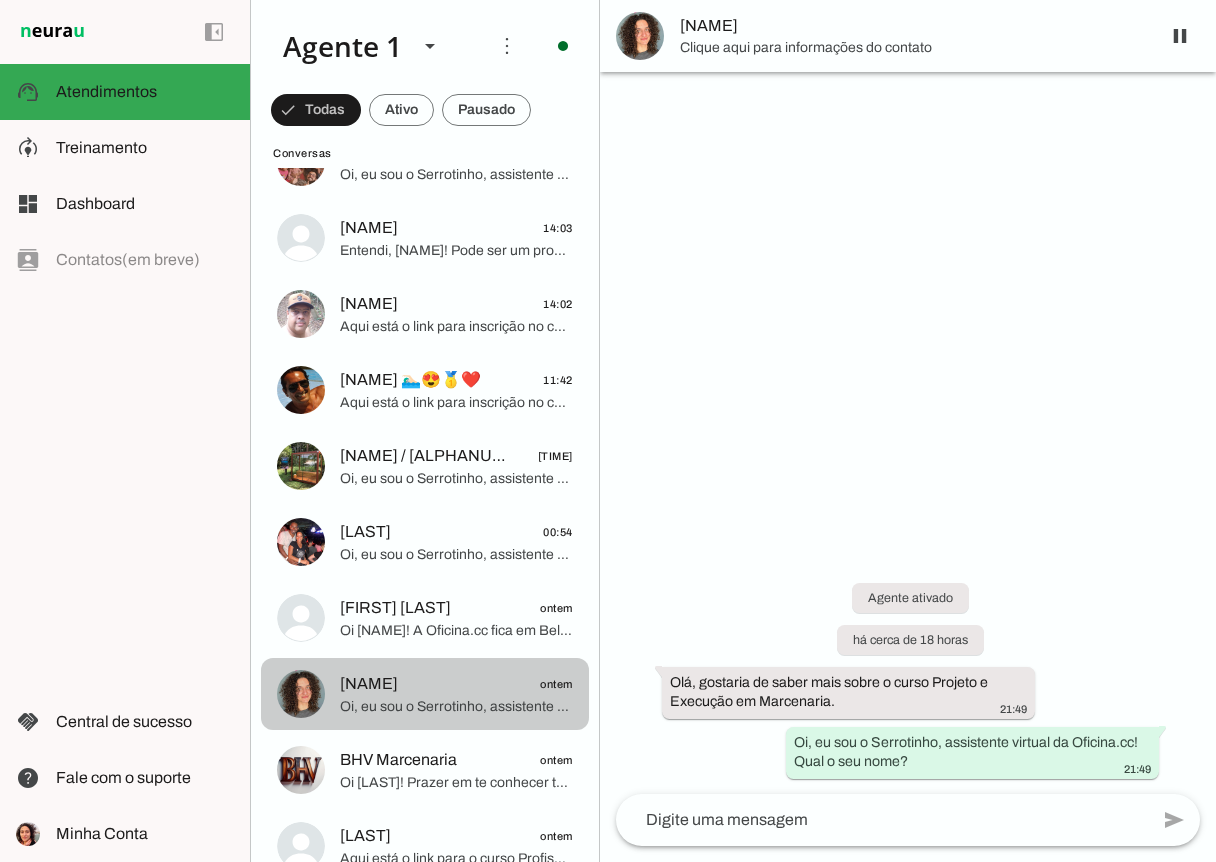 scroll, scrollTop: 422, scrollLeft: 0, axis: vertical 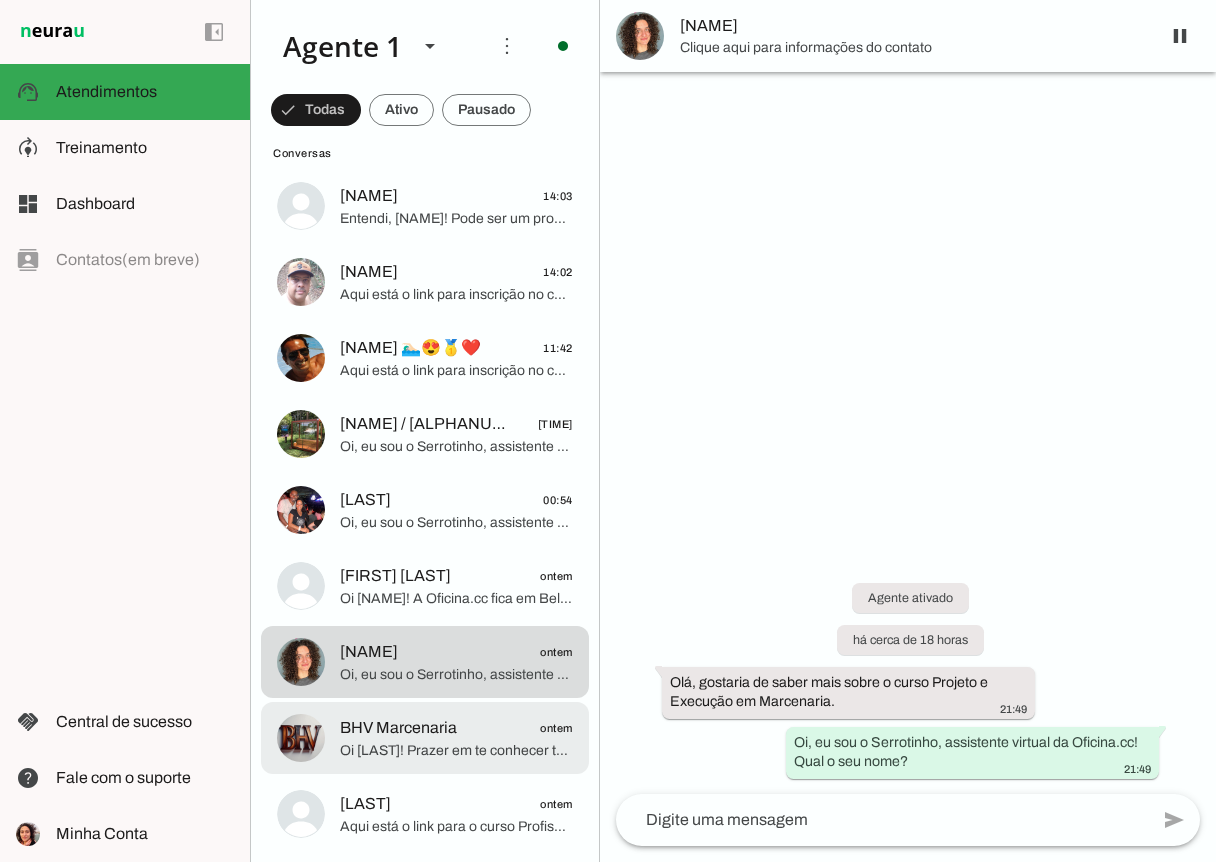 click on "BHV Marcenaria" 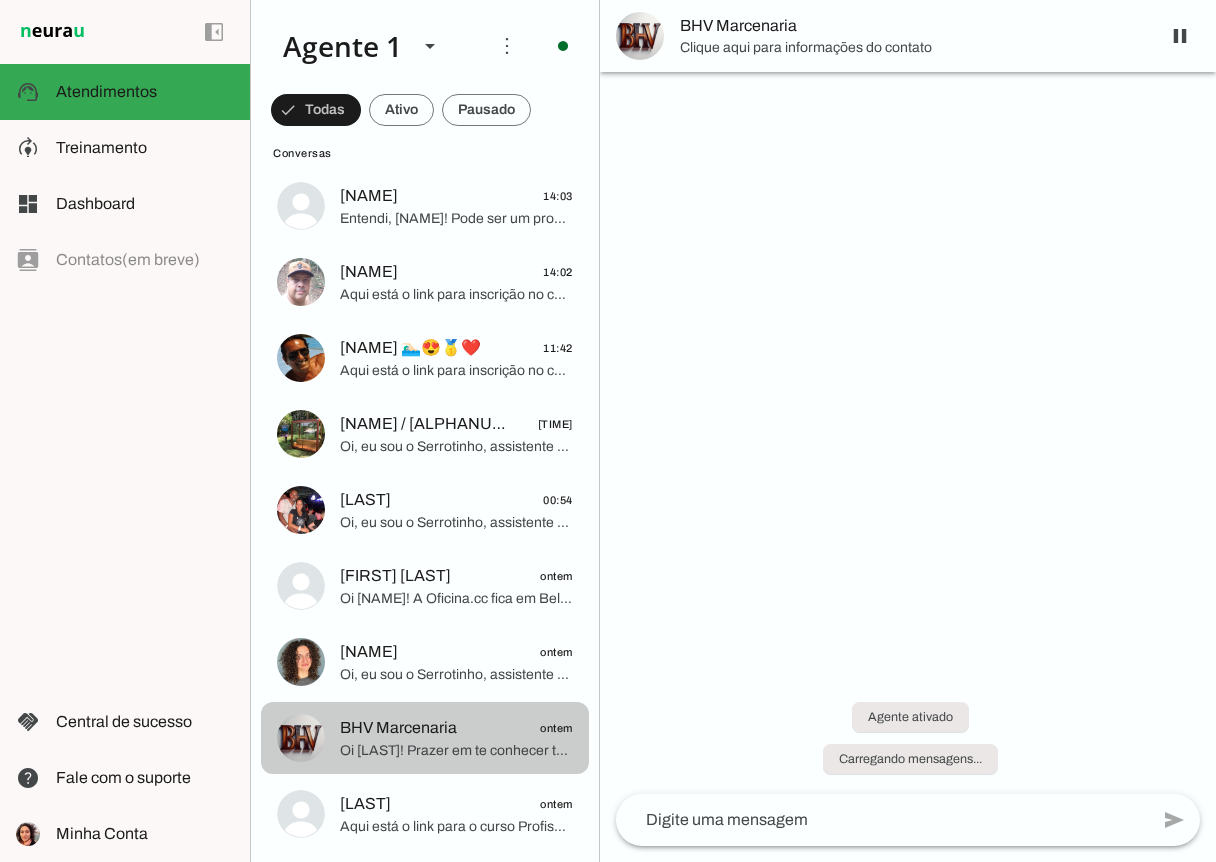 scroll, scrollTop: 157, scrollLeft: 0, axis: vertical 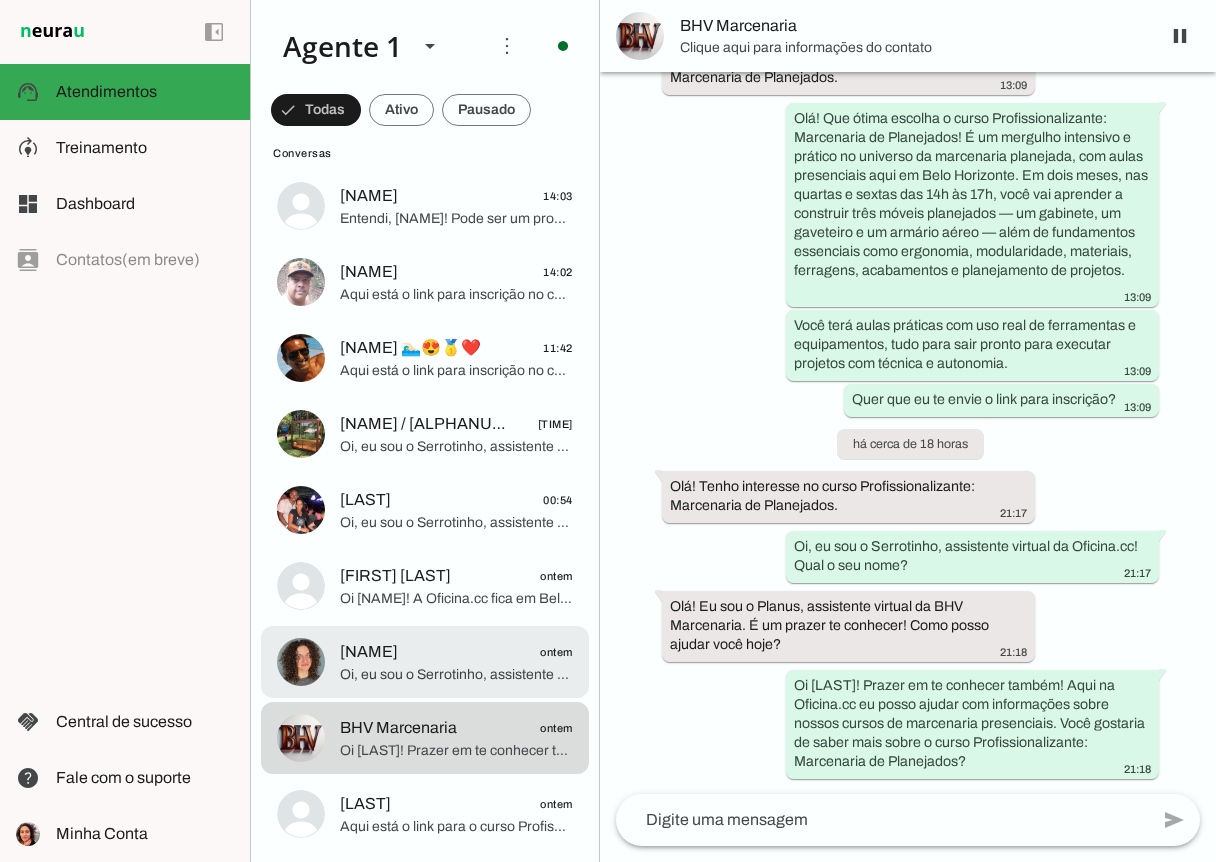 click on "[NAME]
[TIME]" 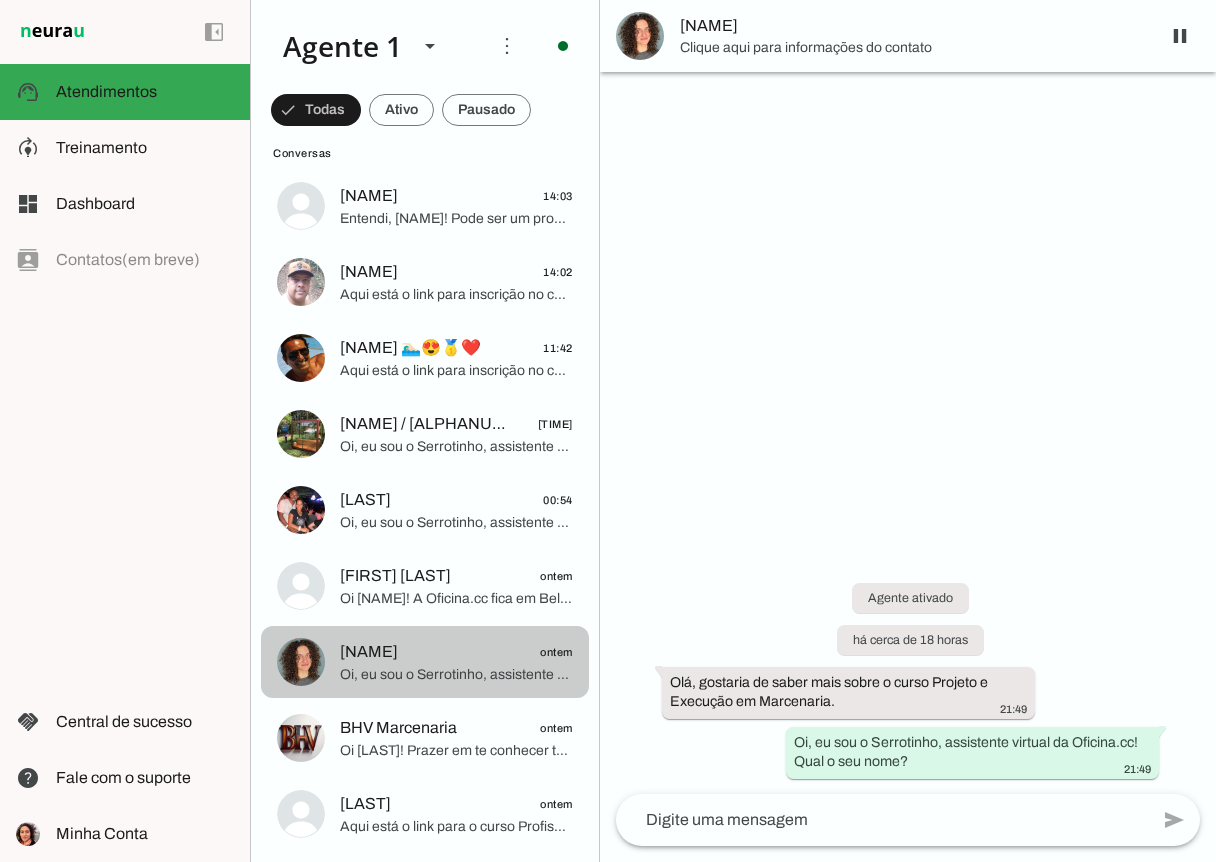 scroll, scrollTop: 0, scrollLeft: 0, axis: both 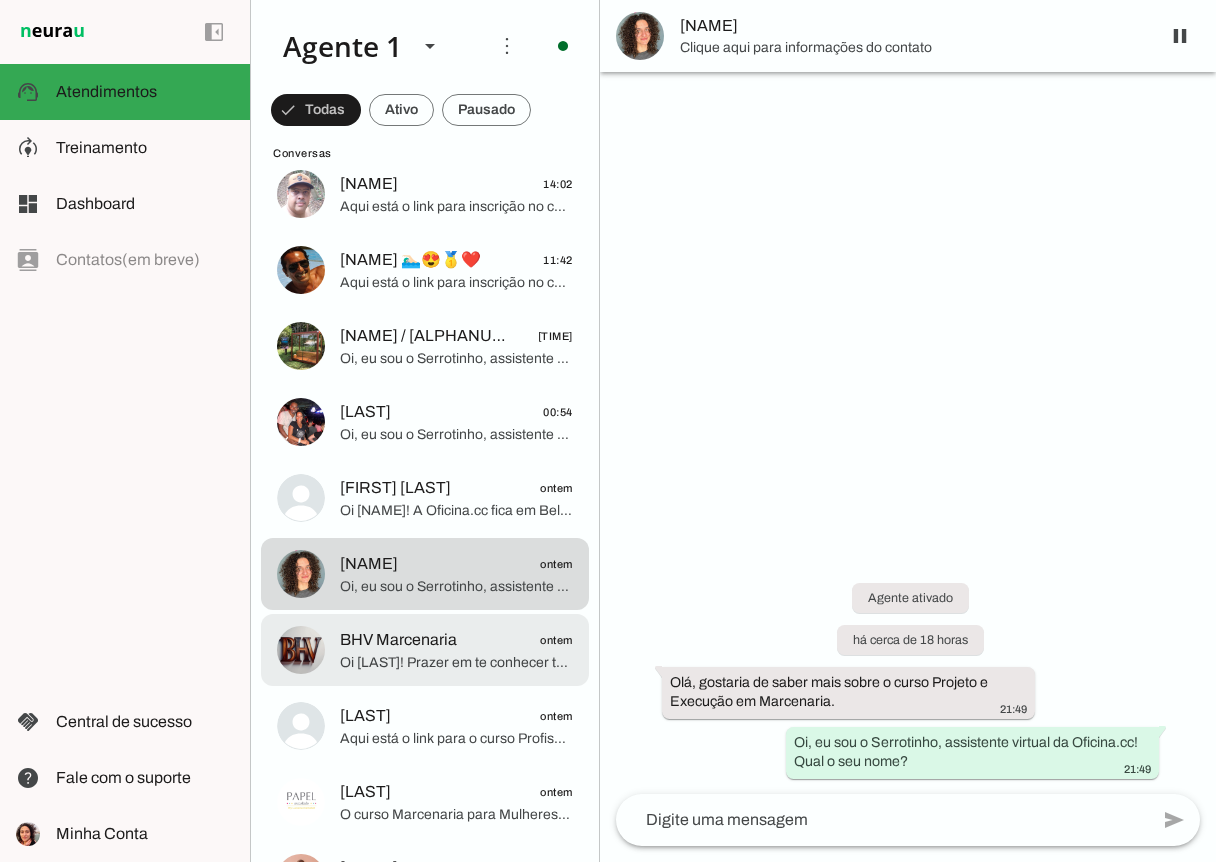 click on "Oi [LAST]! Prazer em te conhecer também! Aqui na Oficina.cc eu posso ajudar com informações sobre nossos cursos de marcenaria presenciais. Você gostaria de saber mais sobre o curso Profissionalizante: Marcenaria de Planejados?" 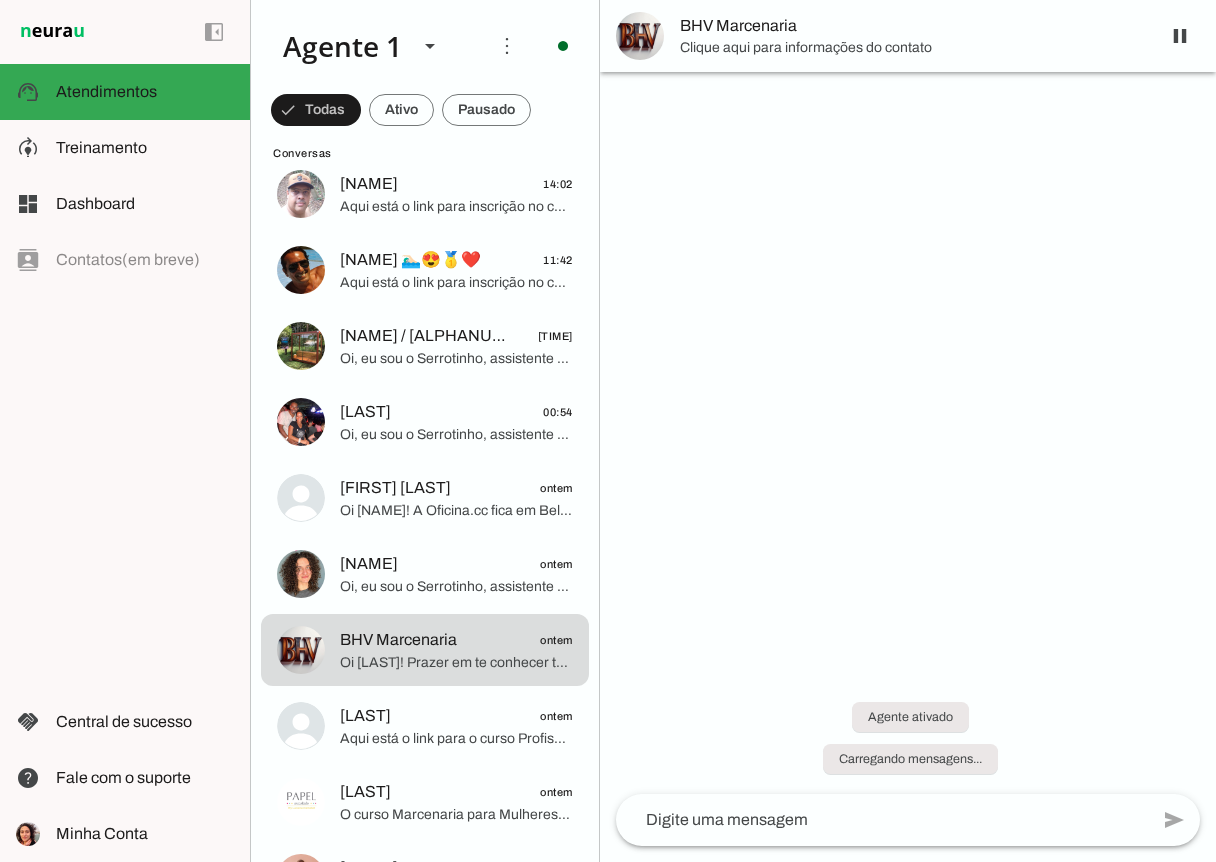 scroll, scrollTop: 0, scrollLeft: 0, axis: both 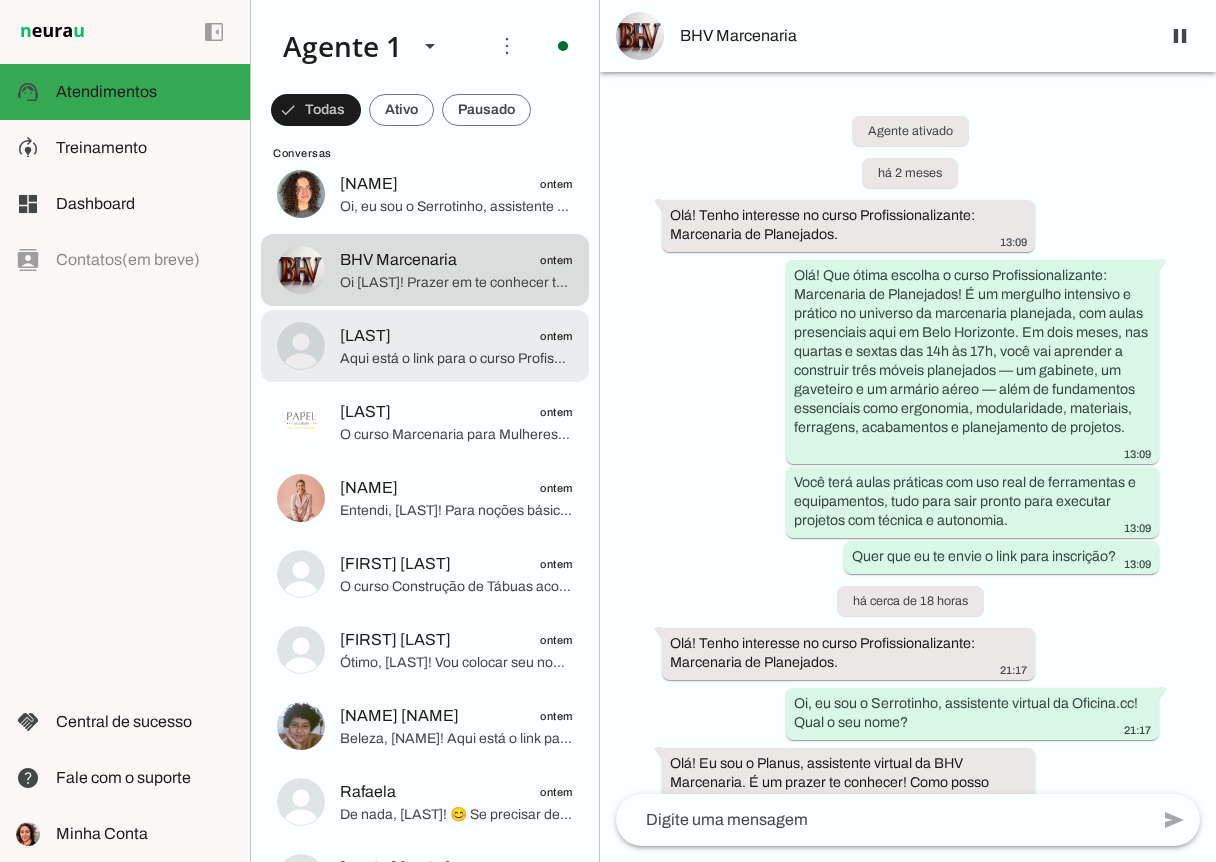 click on "[NAME]
[TIME]
Aqui está o link para o curso Profissionalizante: Marcenaria de Planejados, com detalhes completos e inscrição: https://lp.oficina.cc/curso-profissionalizante-marcenaria
Lembre que todos os materiais, inclusive madeira e chapas, estão inclusos no curso, mas os móveis não são levados para casa. Posso ajudar com mais alguma coisa, [NAME]?" at bounding box center [425, -642] 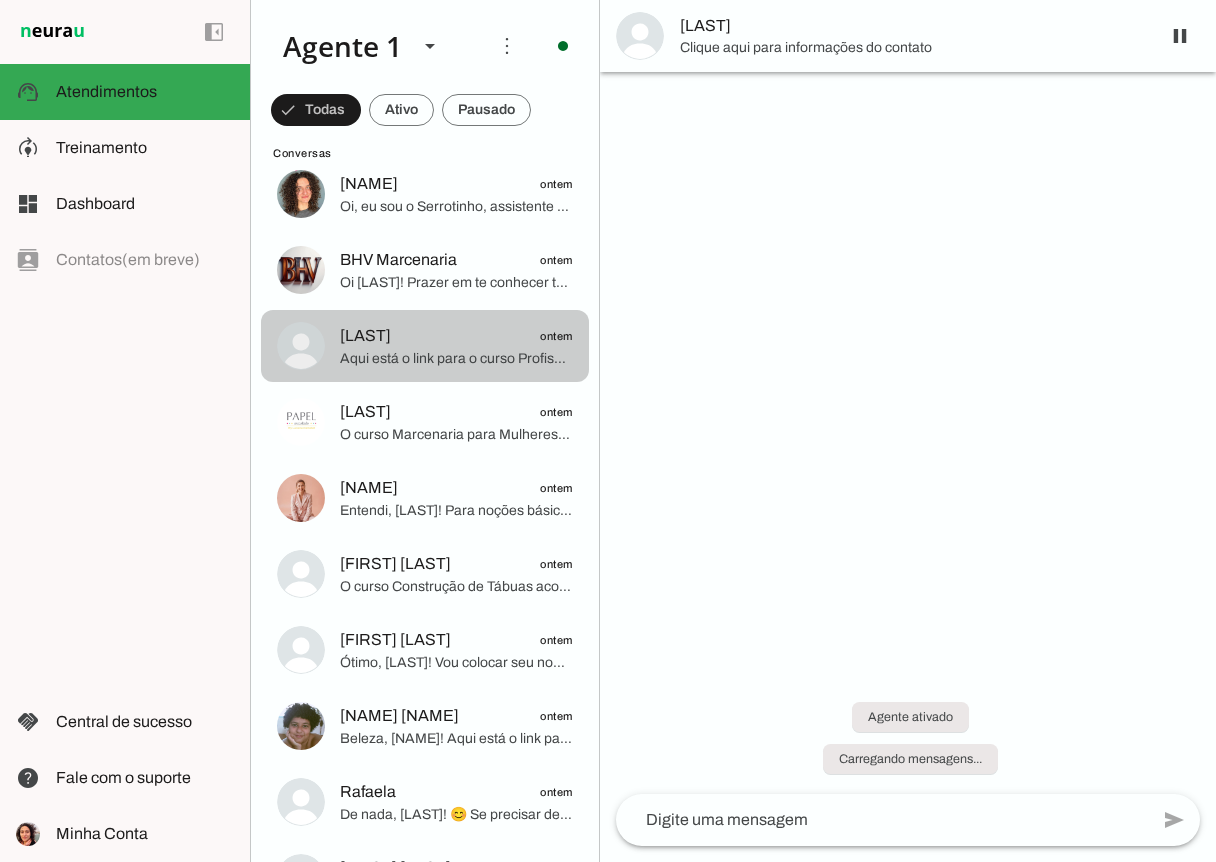 scroll, scrollTop: 191, scrollLeft: 0, axis: vertical 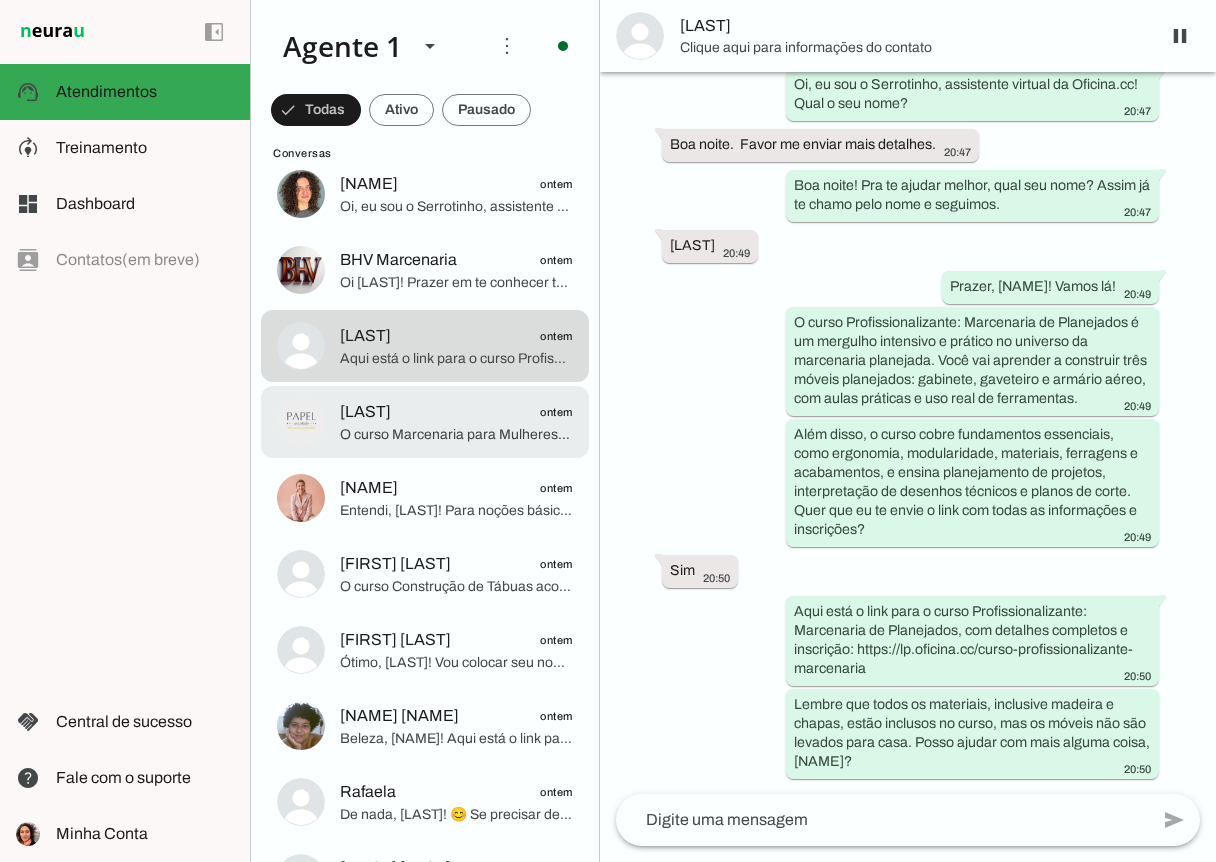 click on "O curso Marcenaria para Mulheres custa R$ 540,00.
Se quiser garantir sua vaga, posso te enviar o link para inscrição. Quer que eu envie?" 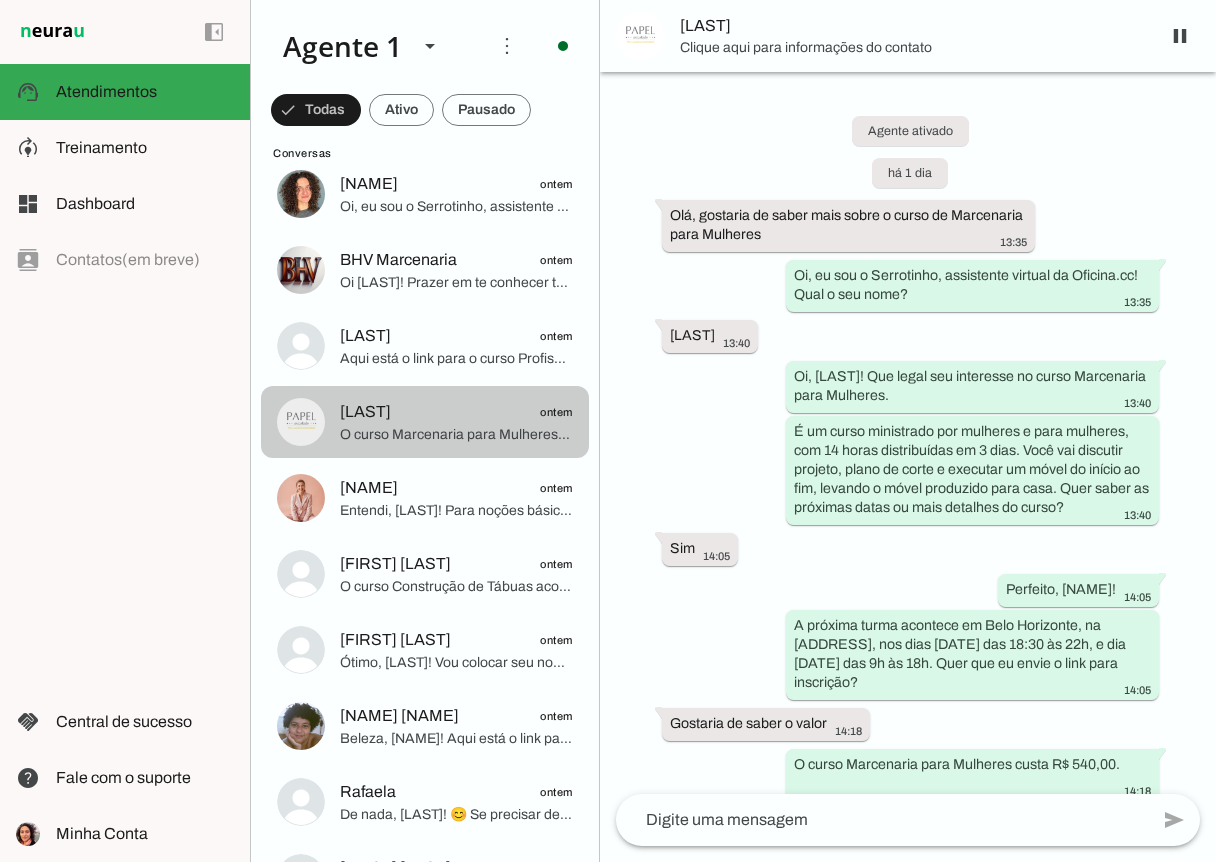 scroll, scrollTop: 77, scrollLeft: 0, axis: vertical 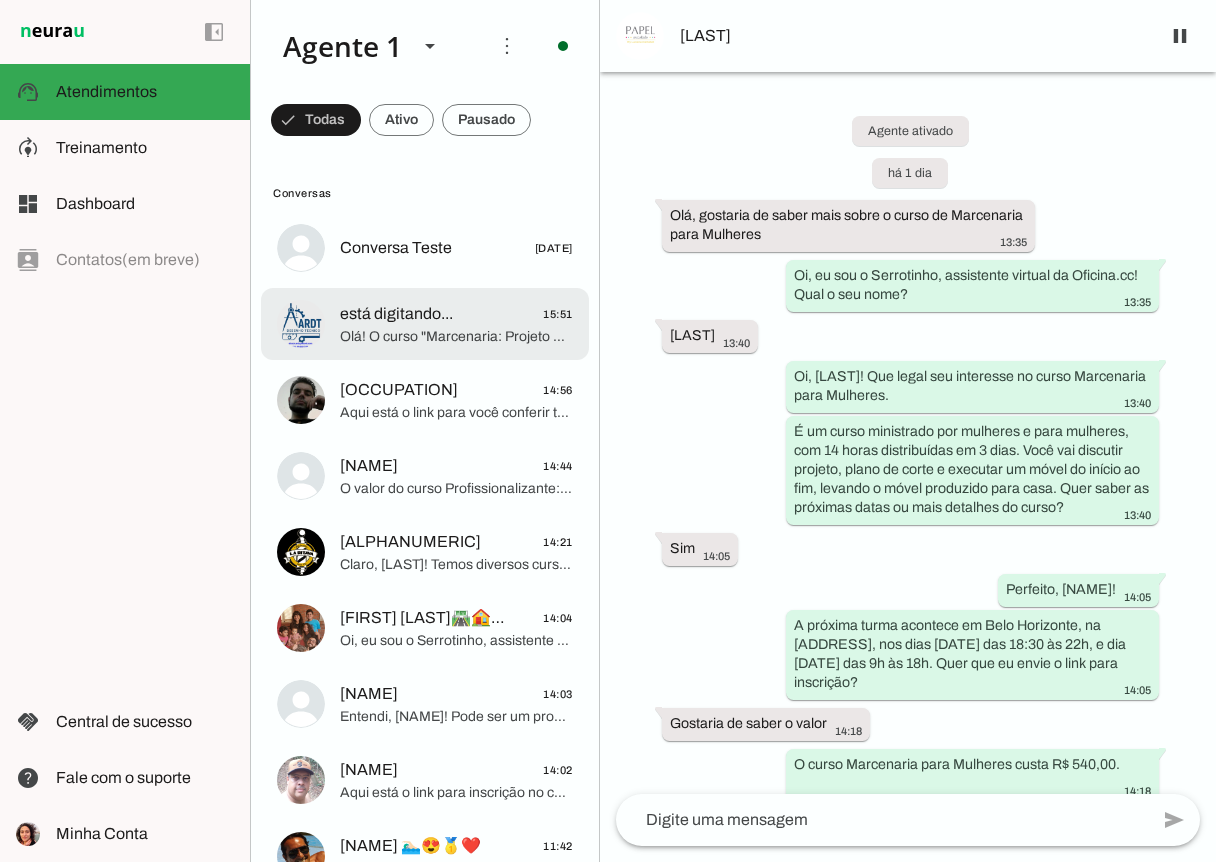 click on "está digitando..." 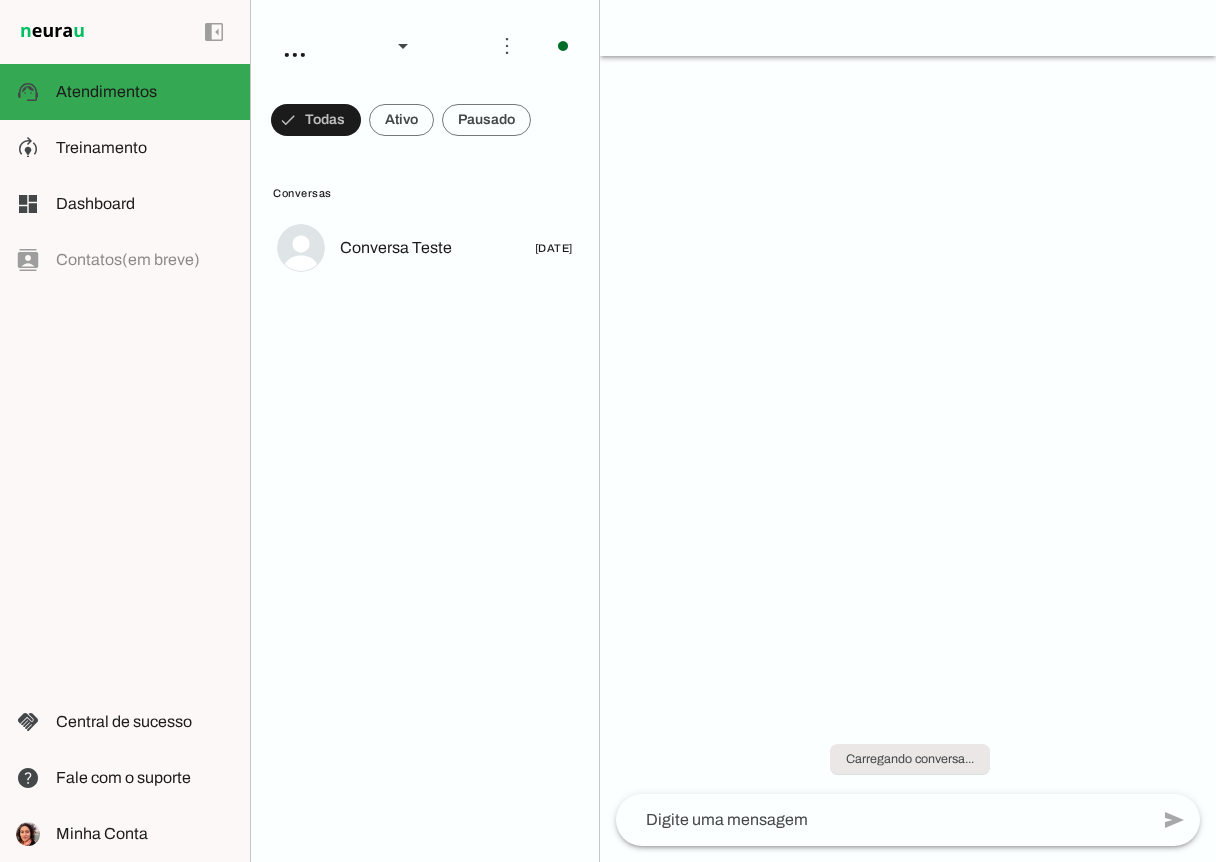 scroll, scrollTop: 0, scrollLeft: 0, axis: both 